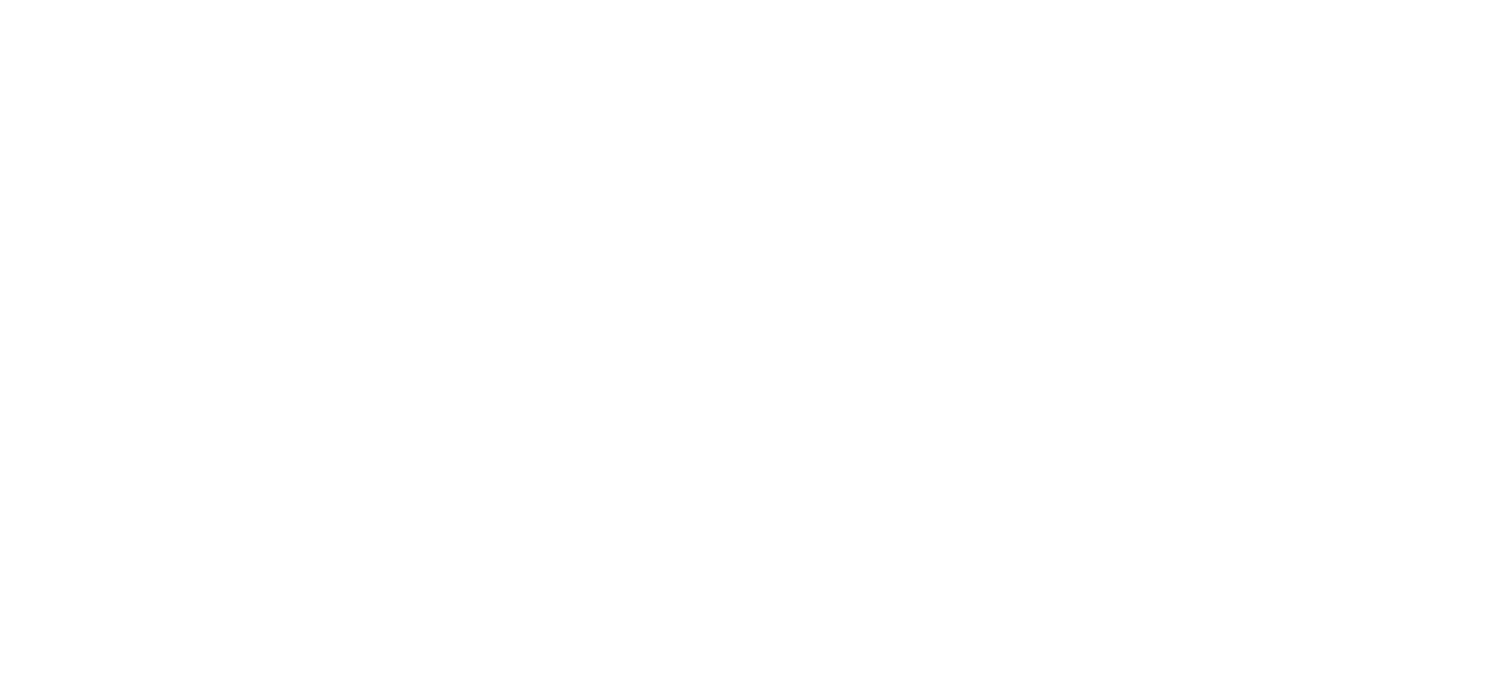 scroll, scrollTop: 0, scrollLeft: 0, axis: both 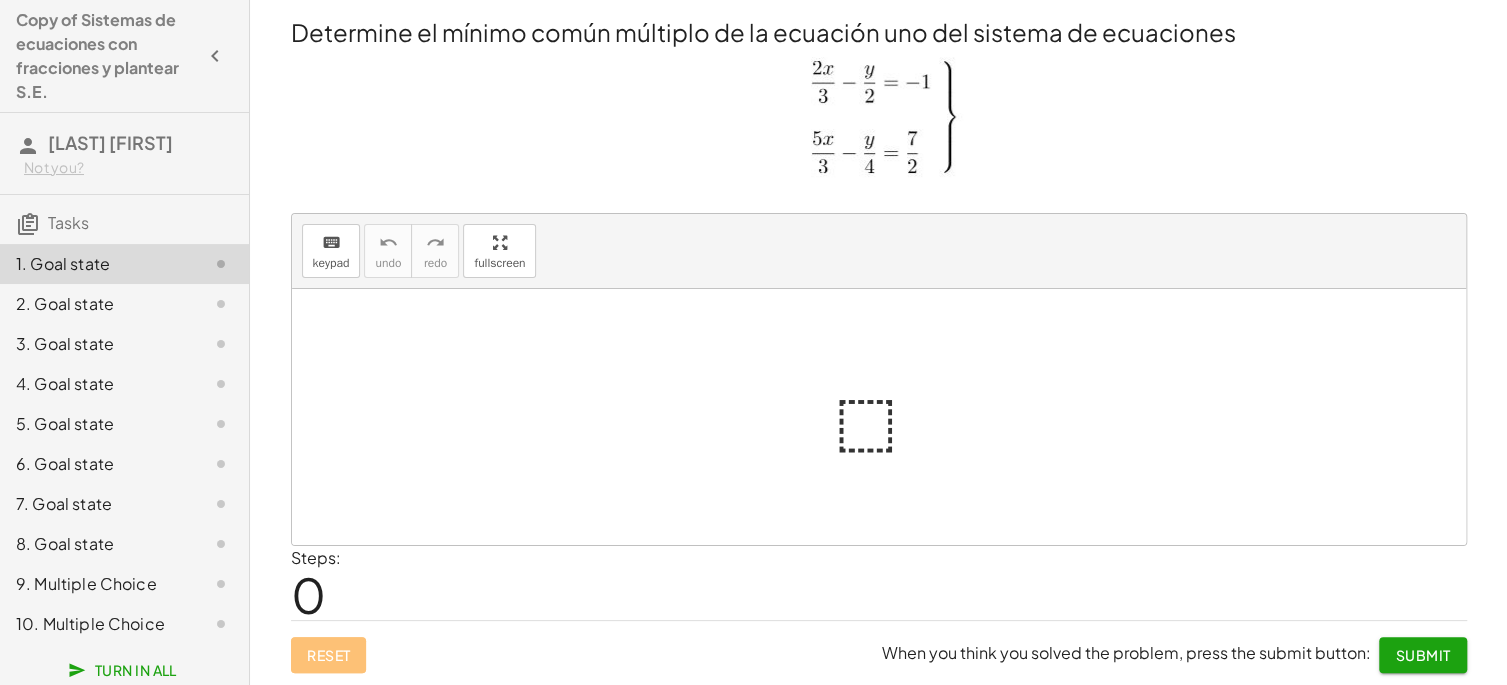 click on "2. Goal state" 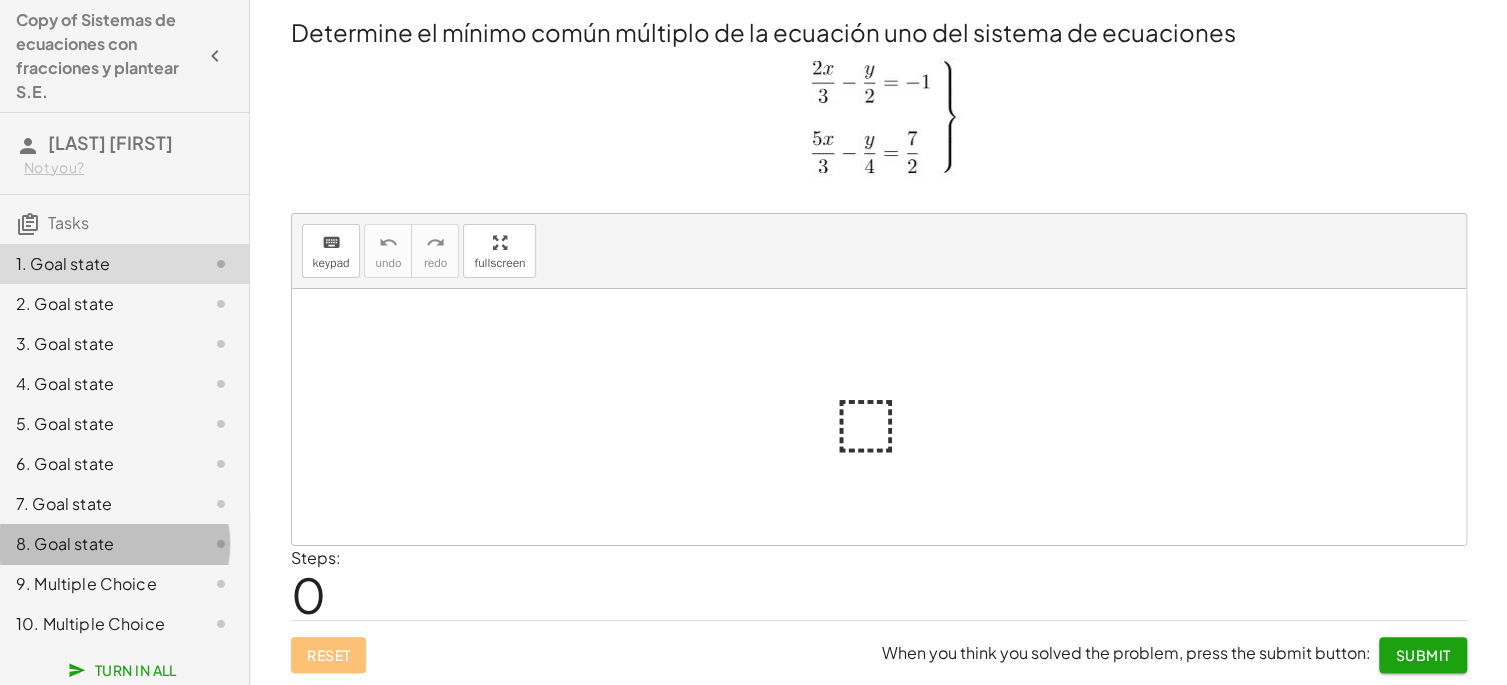 click on "8. Goal state" 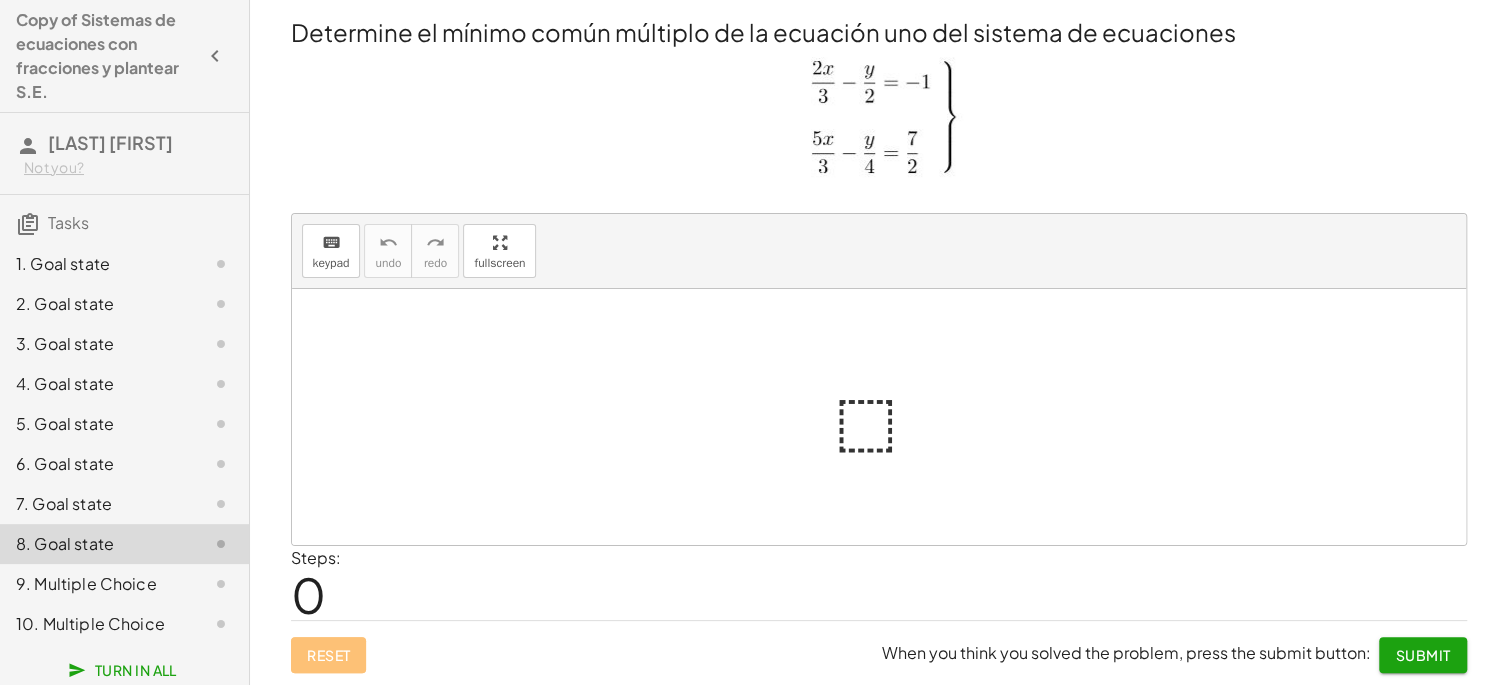 click on "8. Goal state" 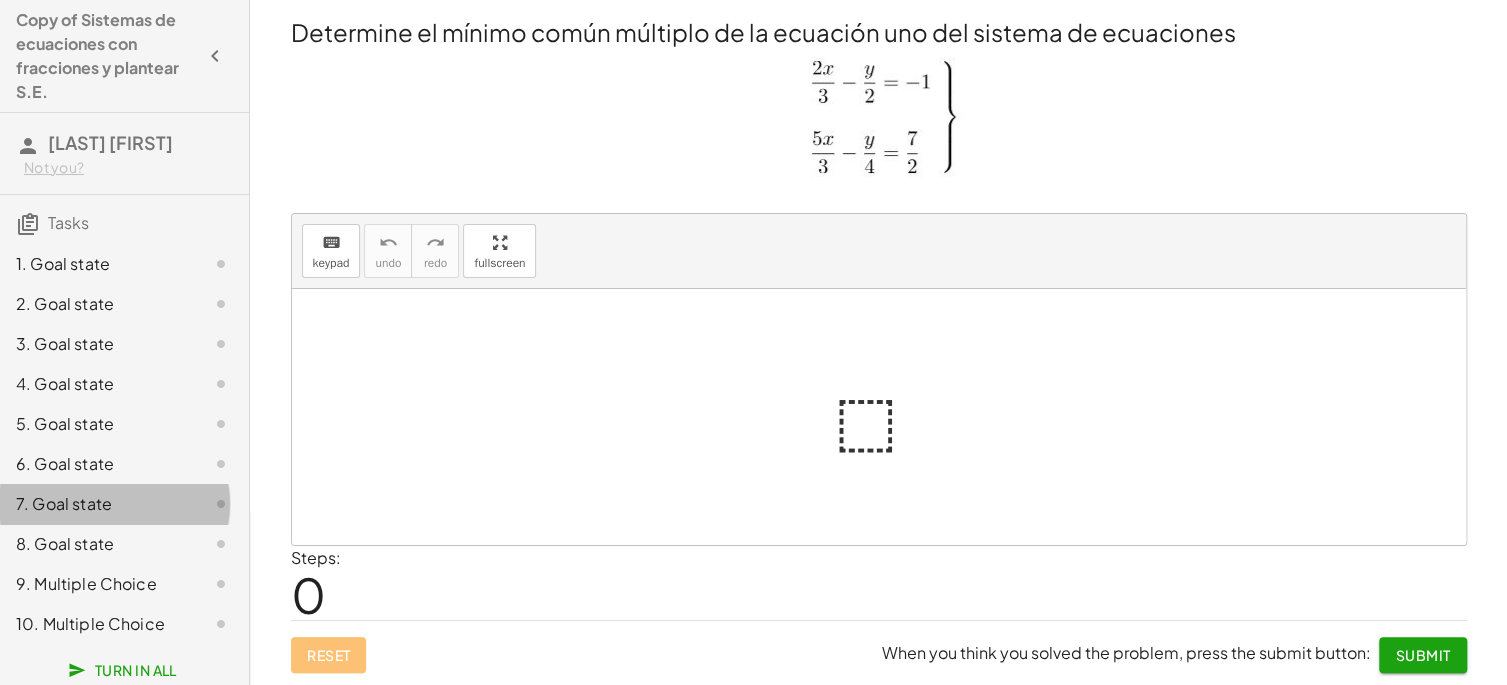 click on "7. Goal state" 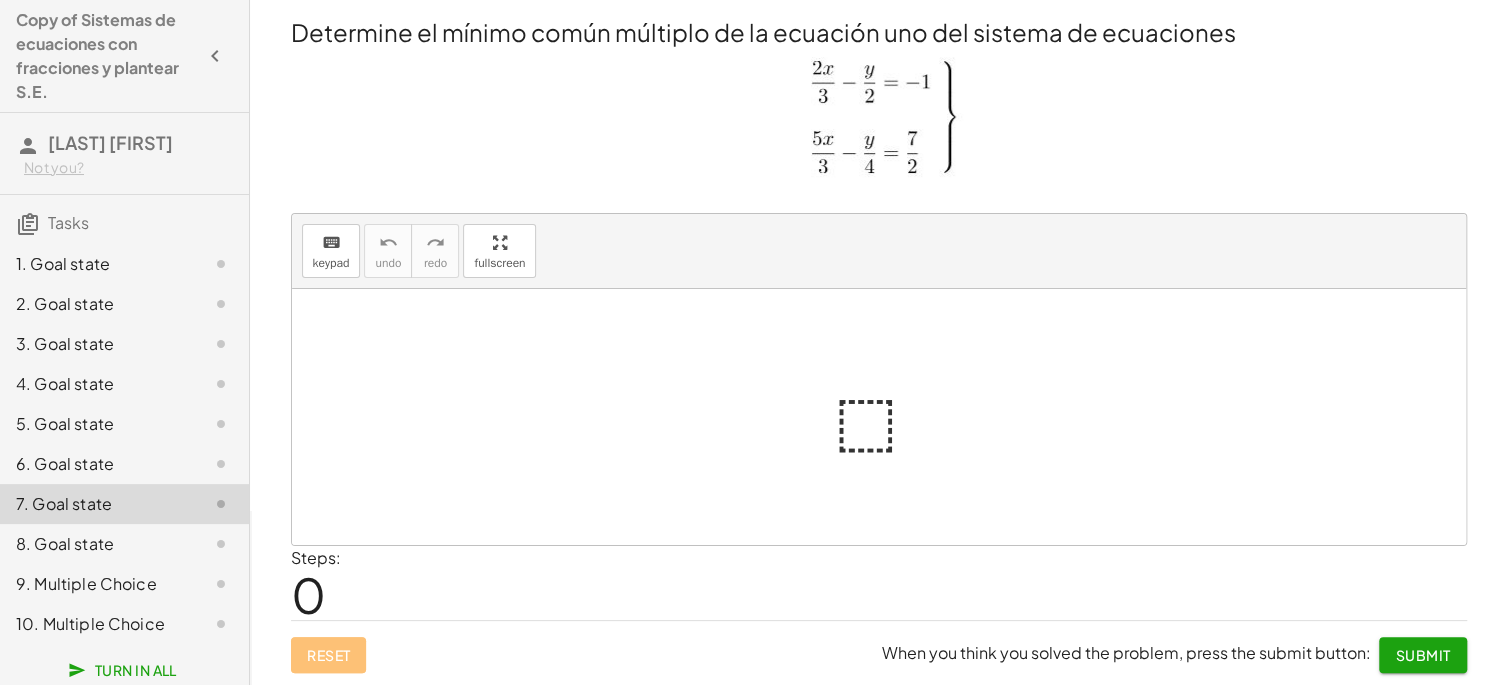 click on "5. Goal state" 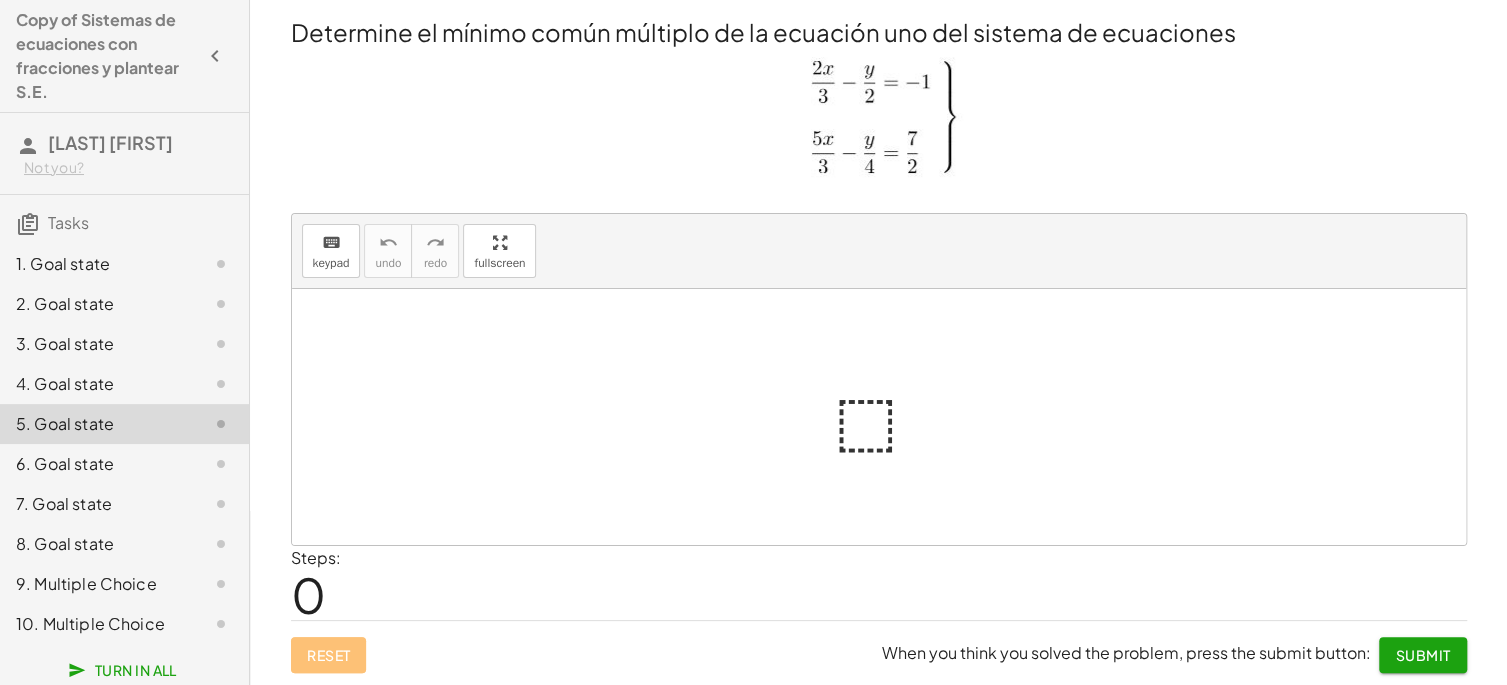 click on "1. Goal state" 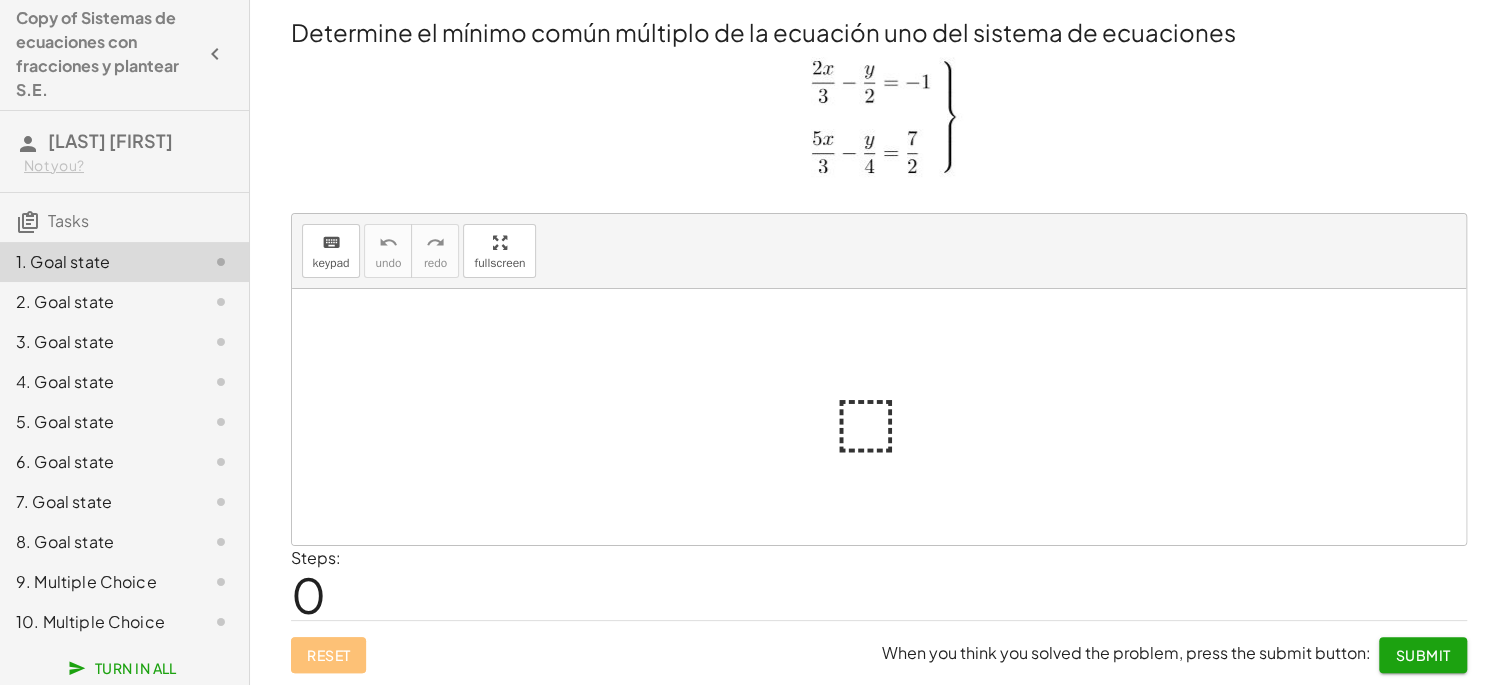 scroll, scrollTop: 0, scrollLeft: 0, axis: both 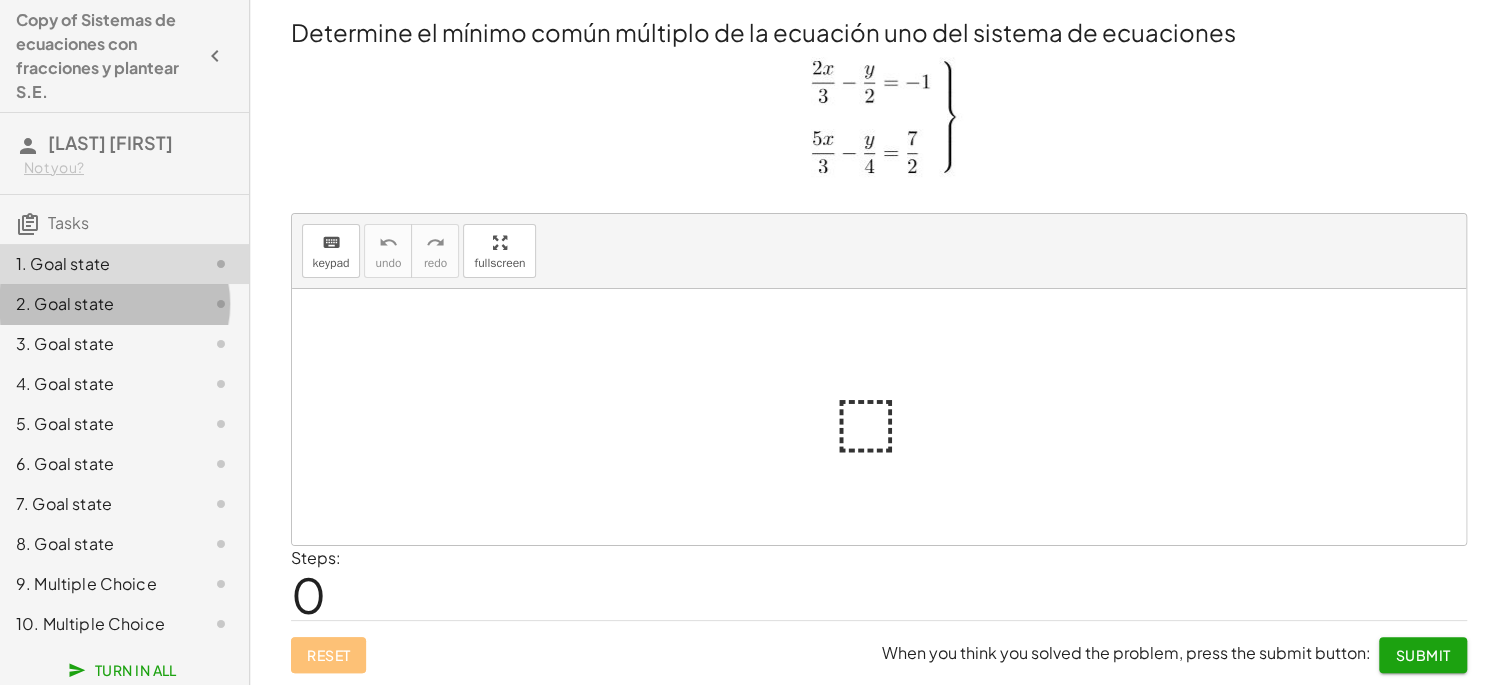 click on "2. Goal state" 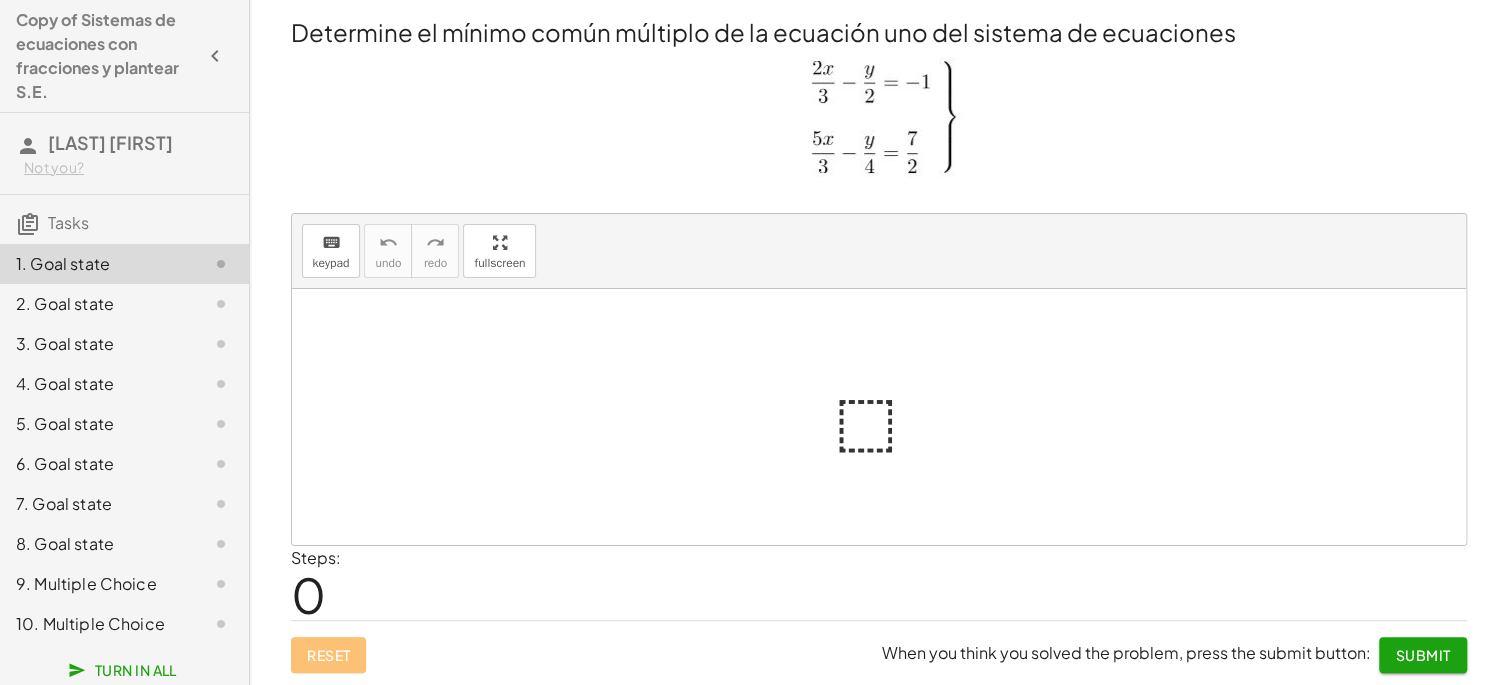 click at bounding box center (887, 417) 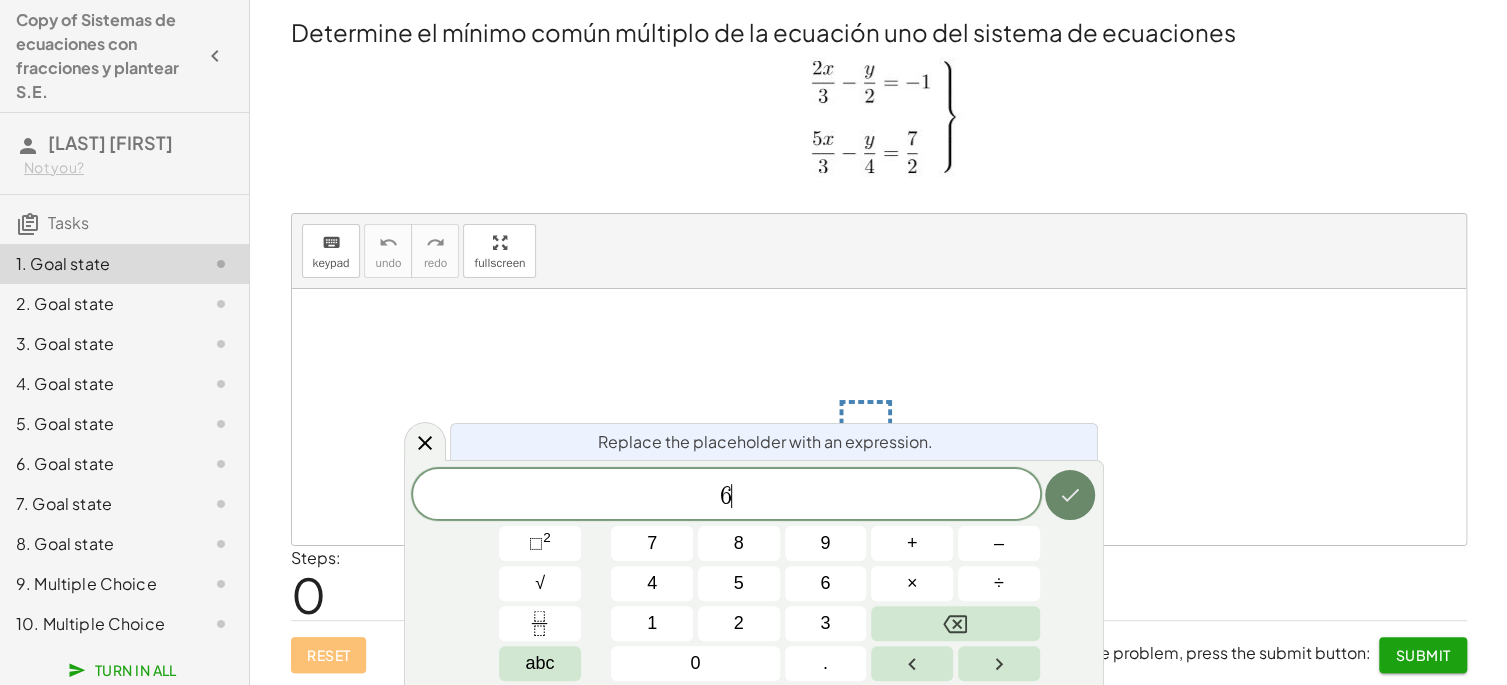 click at bounding box center [1070, 495] 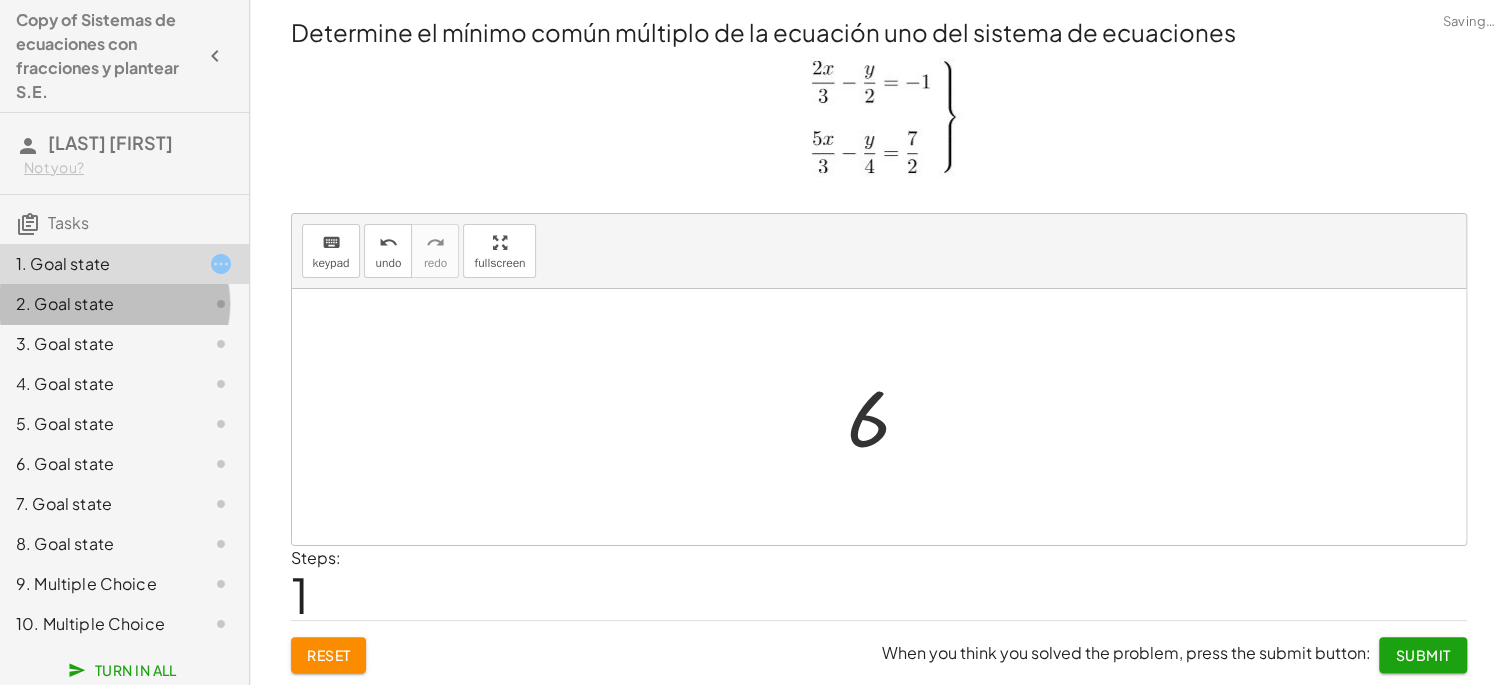click on "2. Goal state" 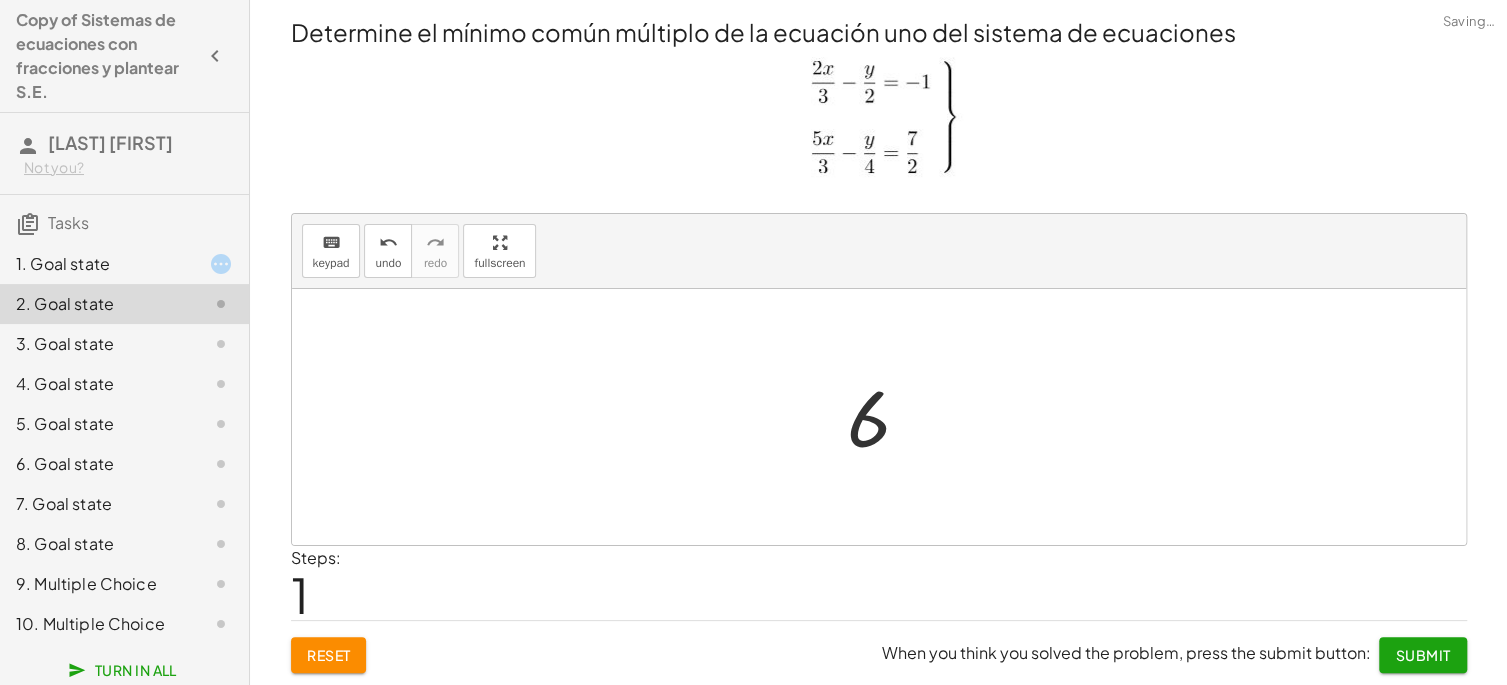 click on "2. Goal state" 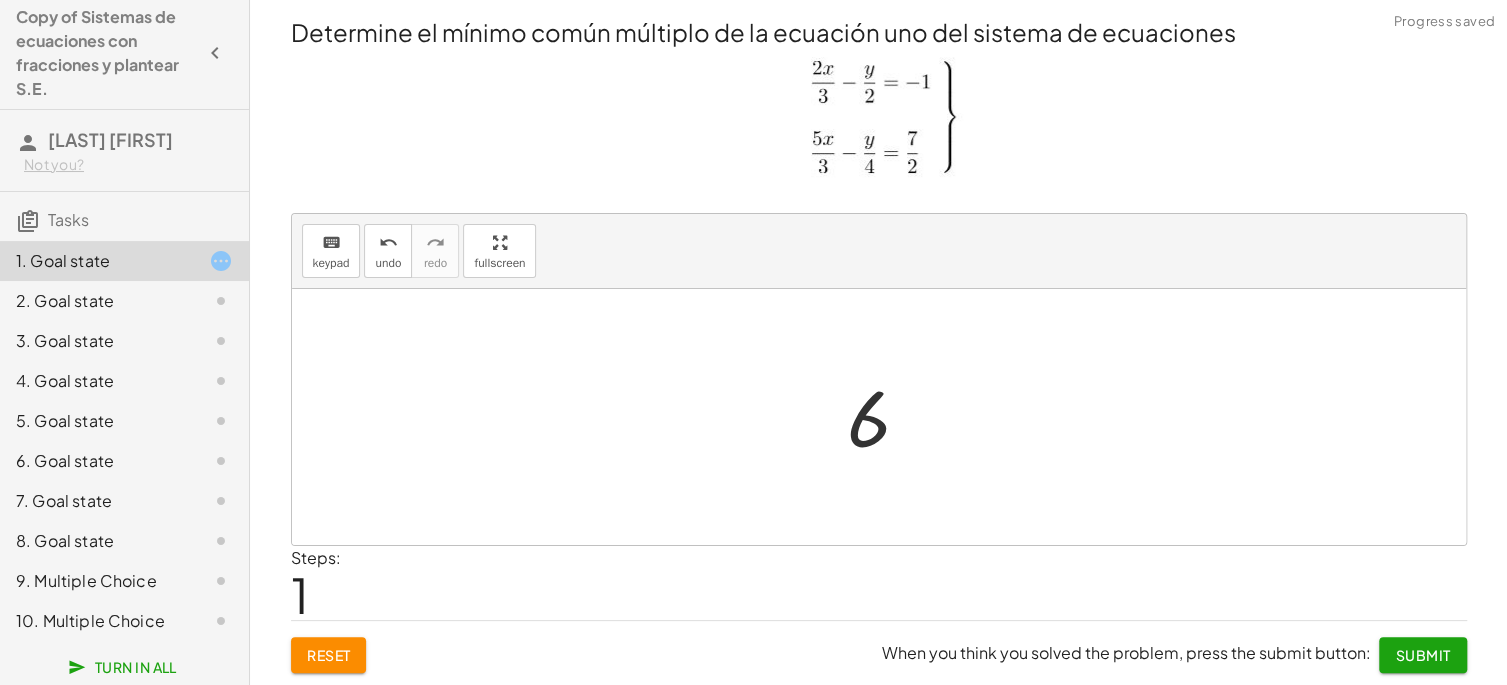 scroll, scrollTop: 0, scrollLeft: 0, axis: both 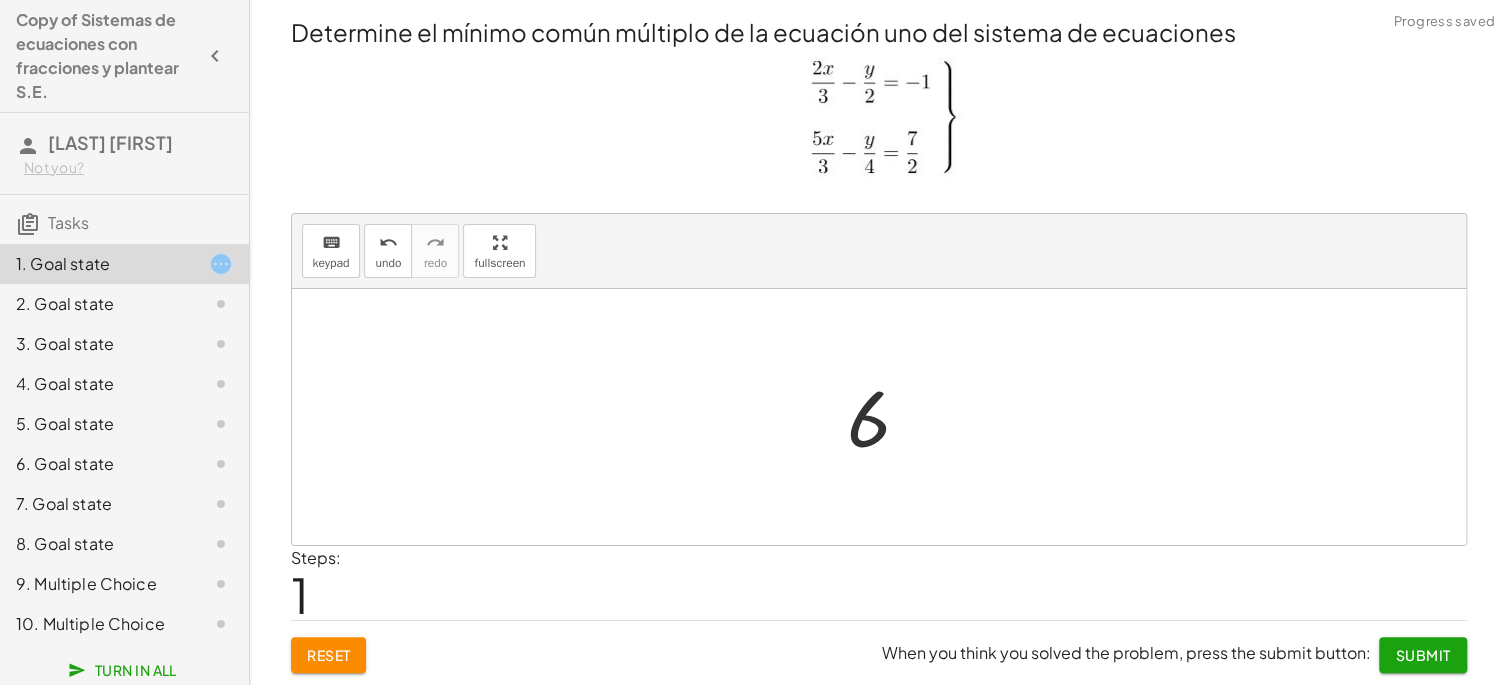 click on "2. Goal state" 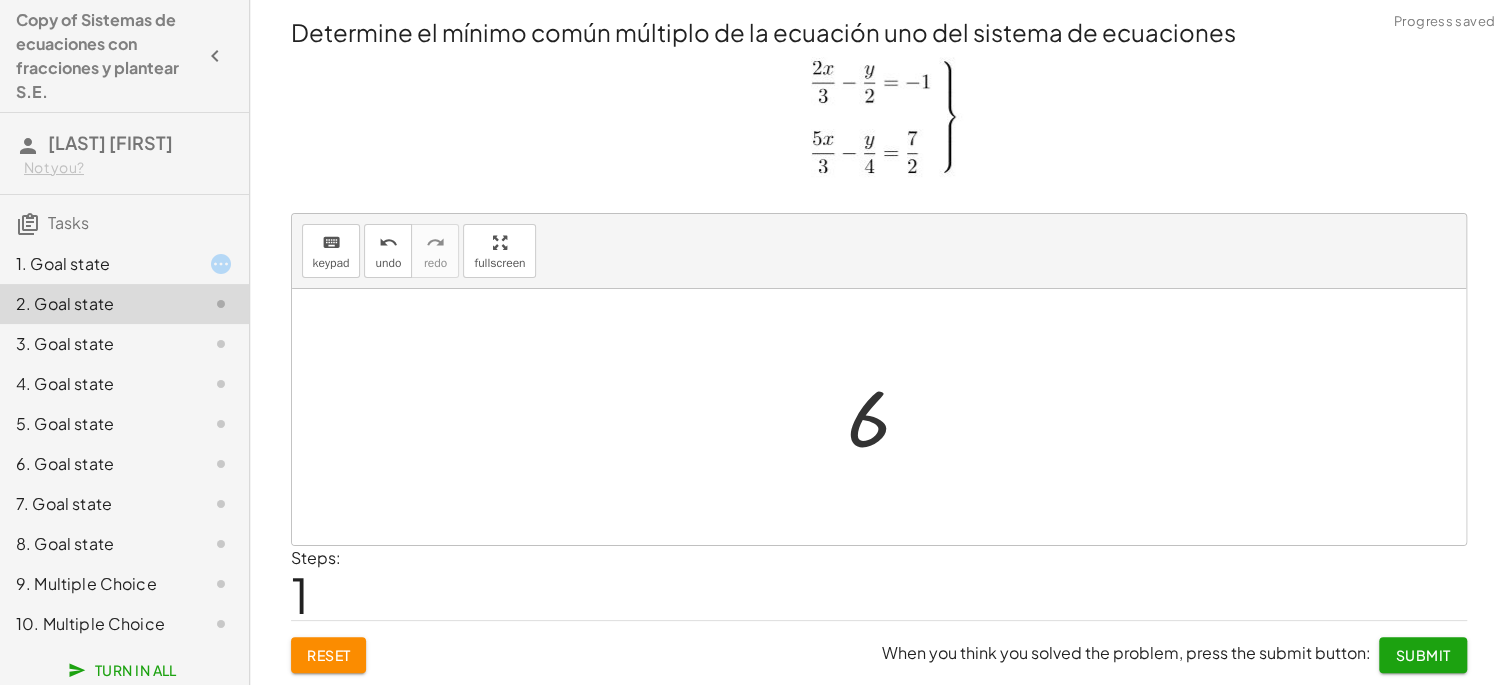 click 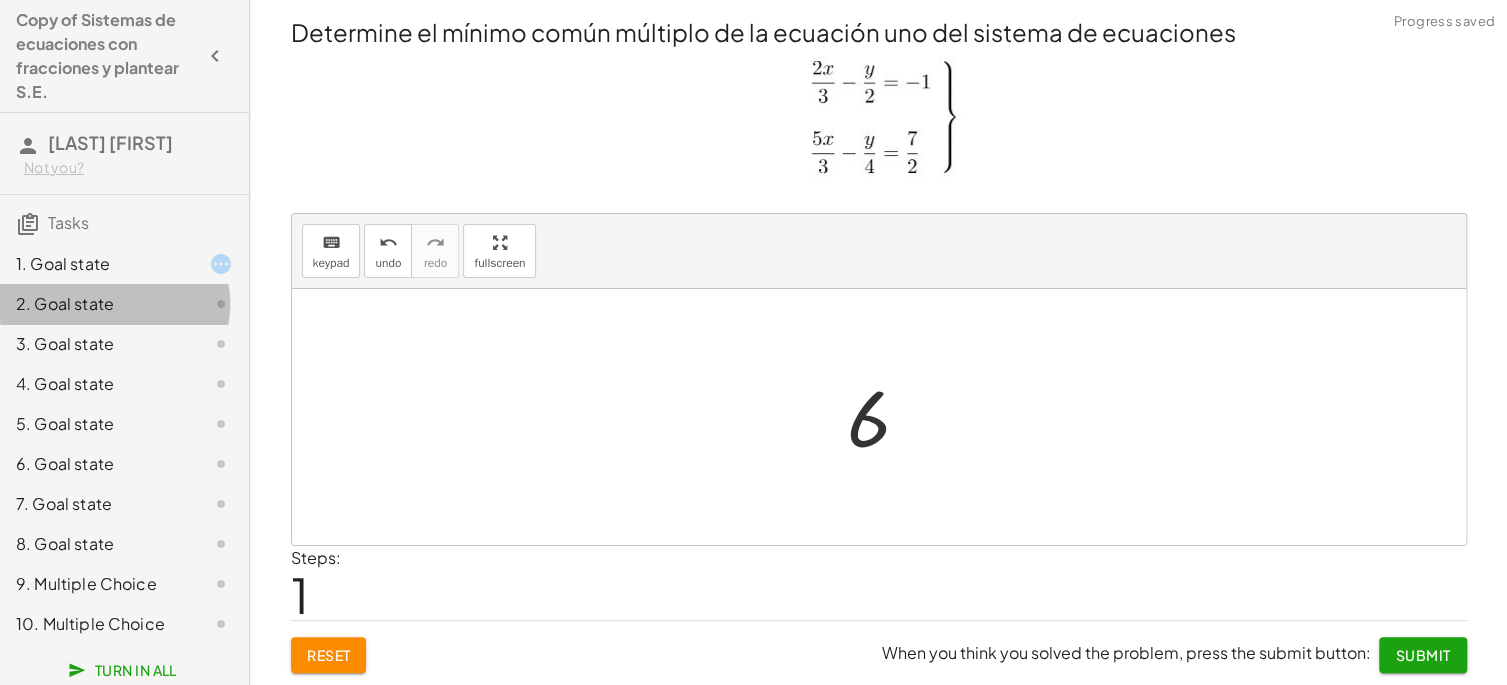 click on "2. Goal state" 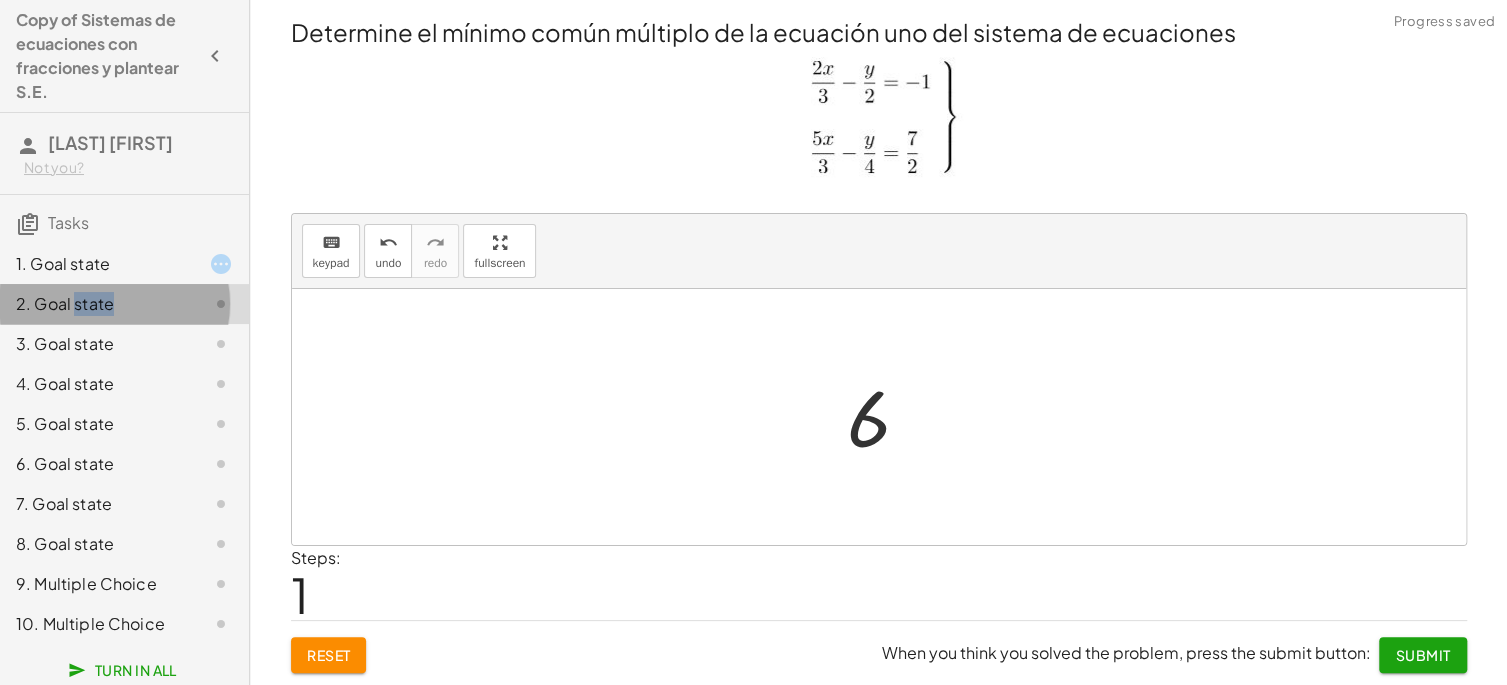 click on "2. Goal state" 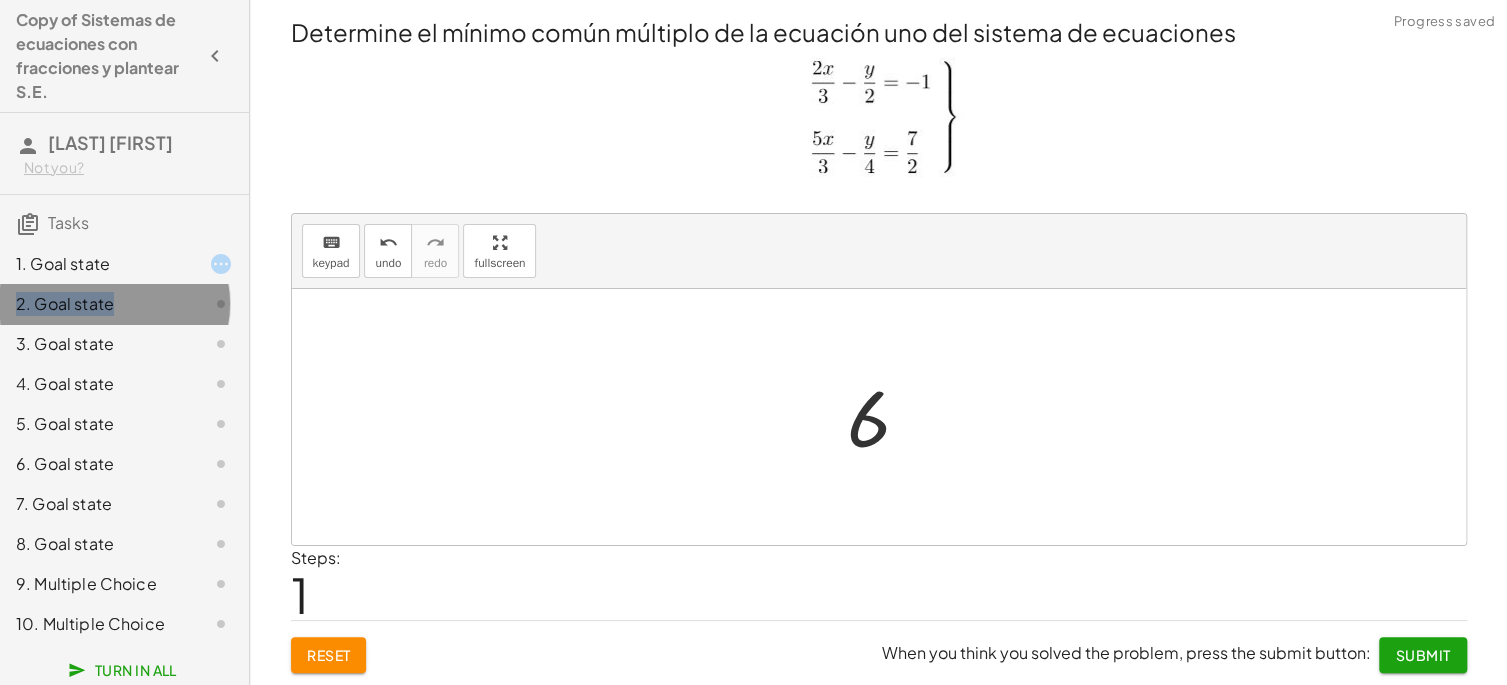 click on "2. Goal state" 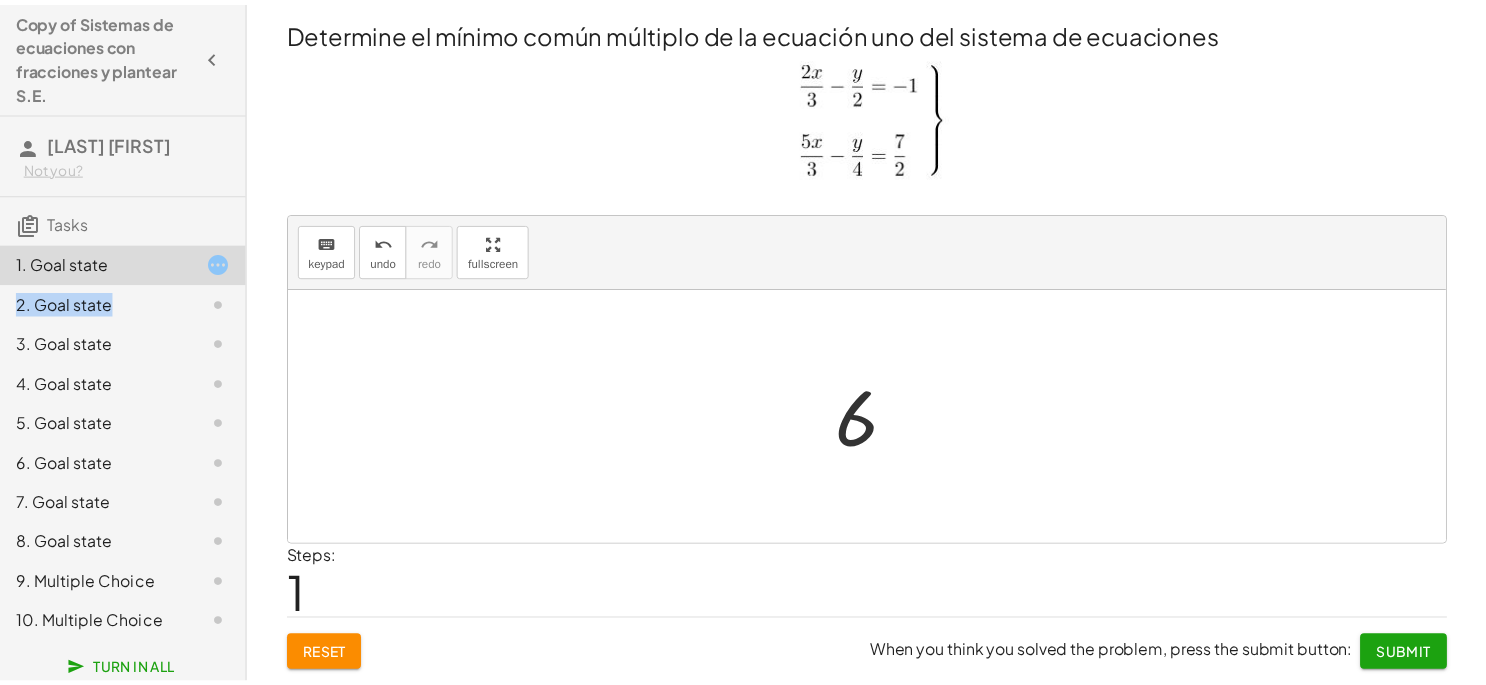 scroll, scrollTop: 19, scrollLeft: 0, axis: vertical 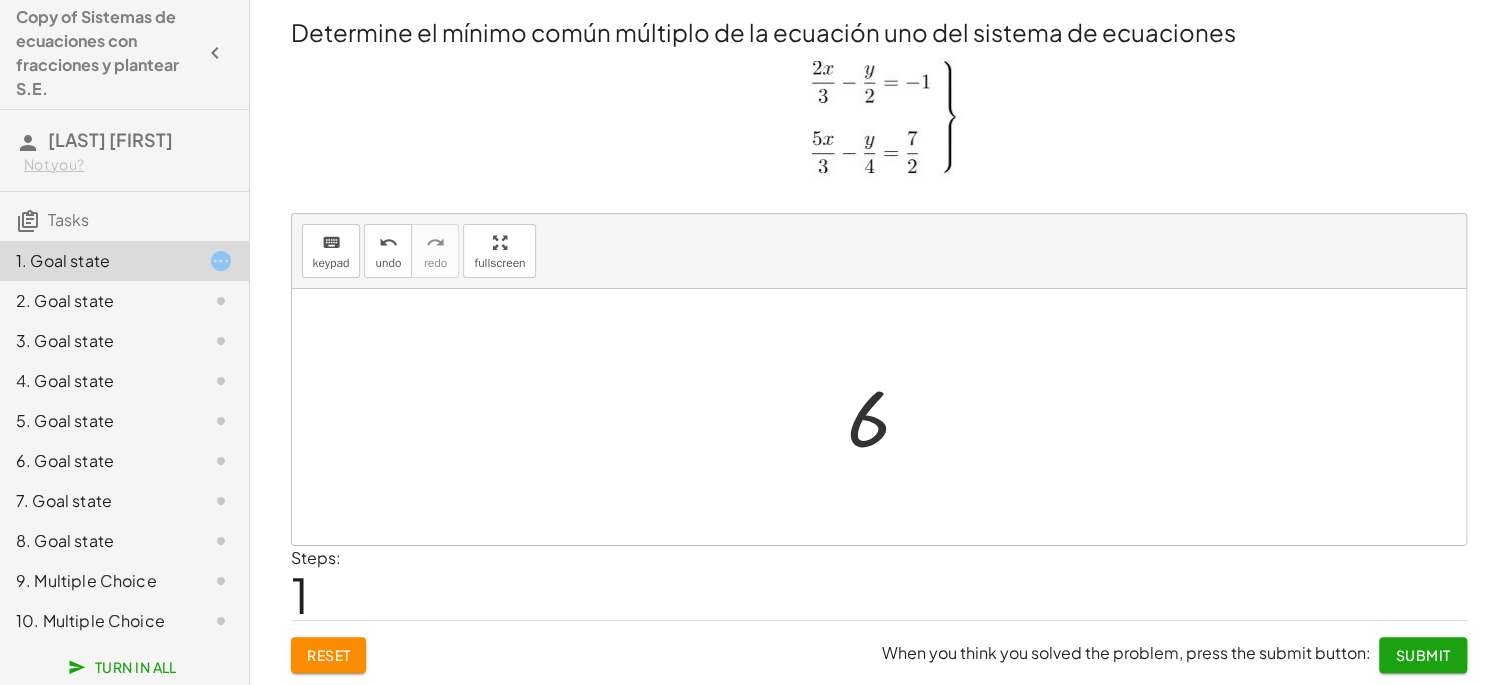 click on "3. Goal state" 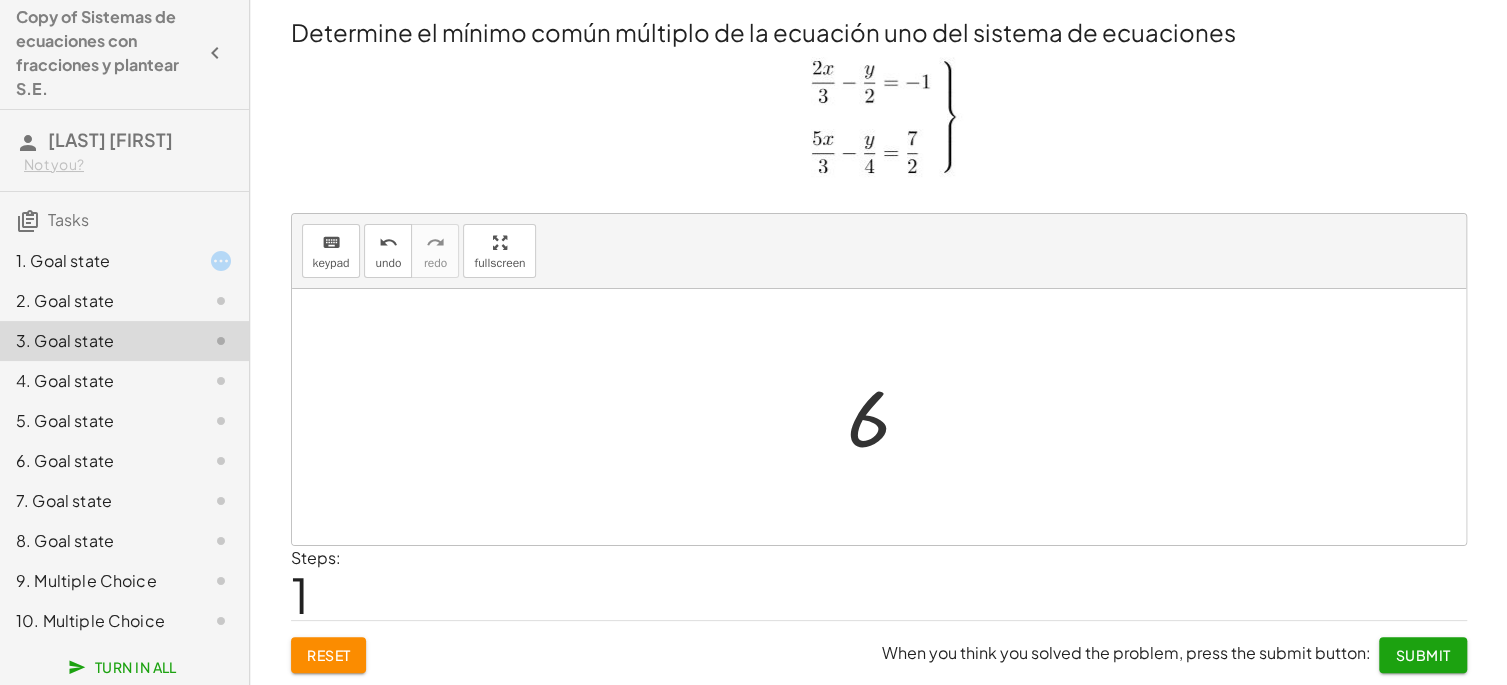 click 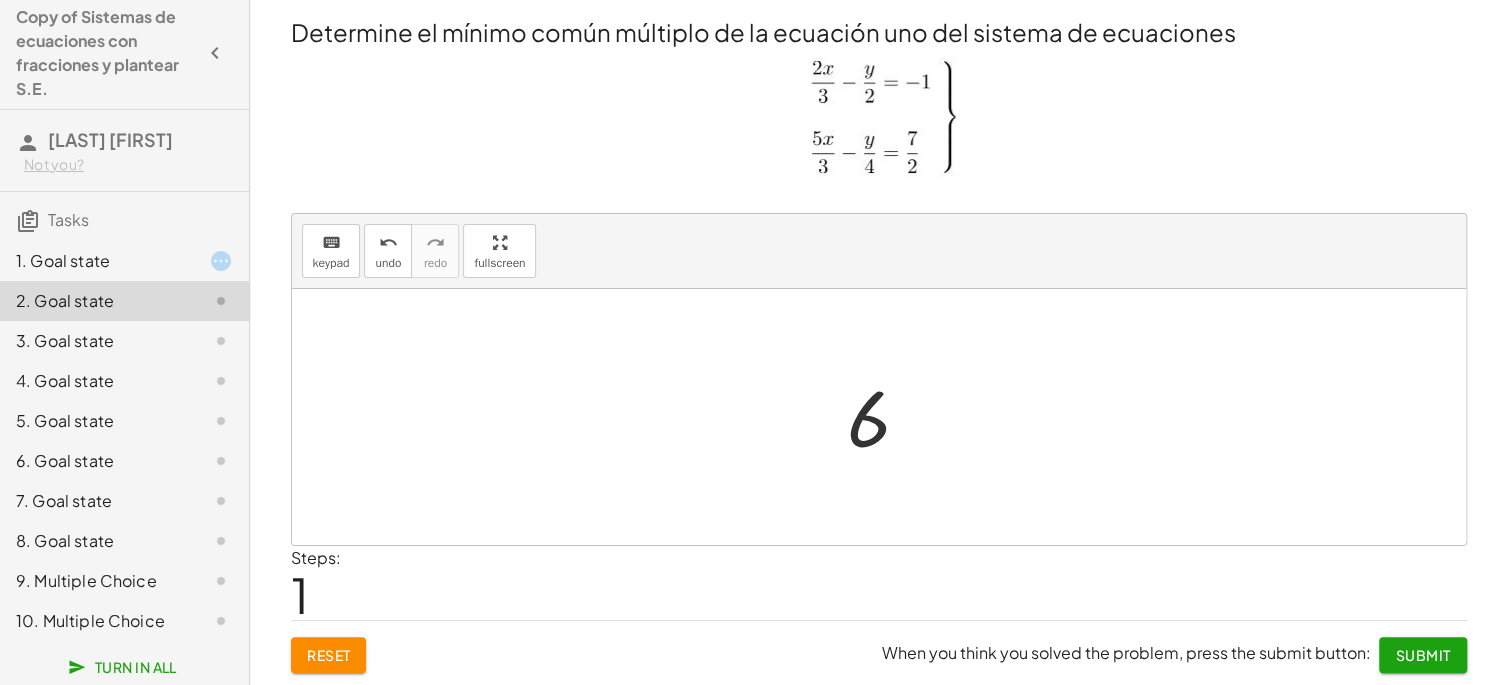 click 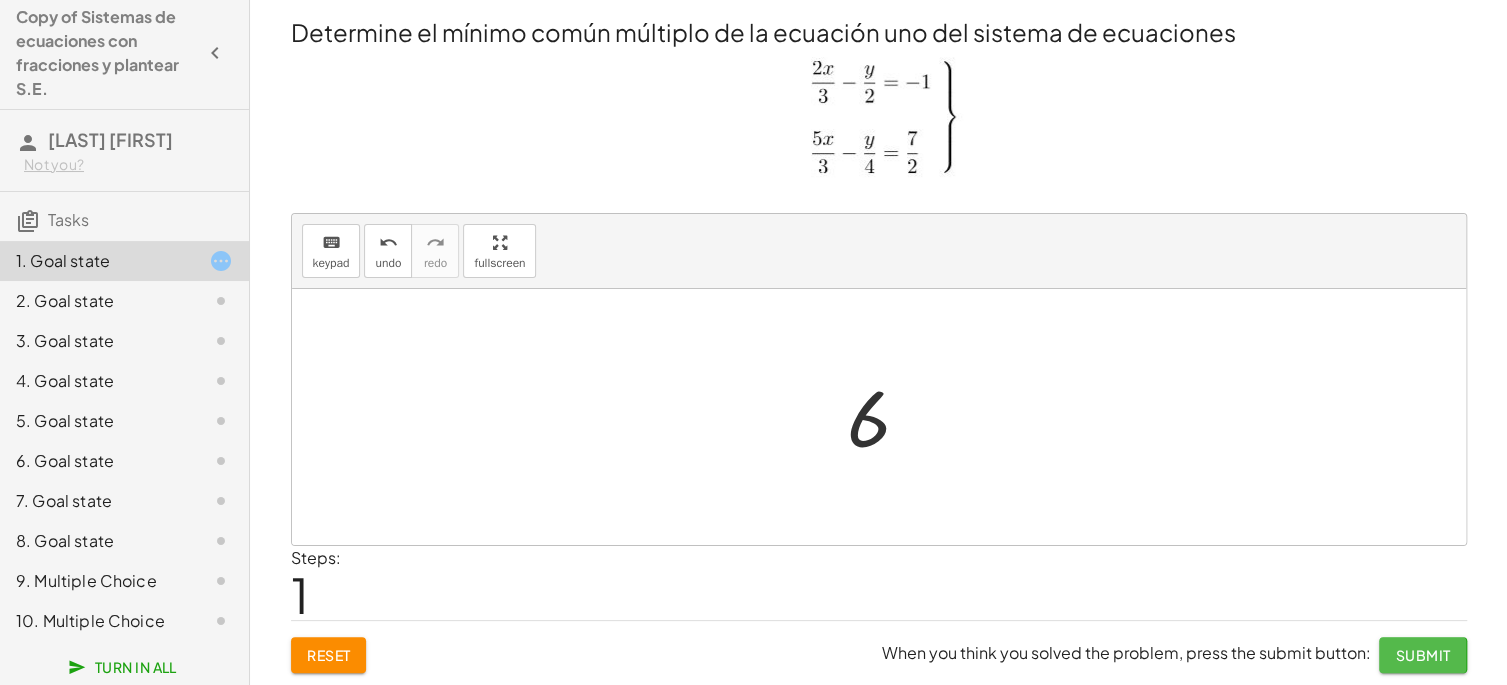 click on "Submit" 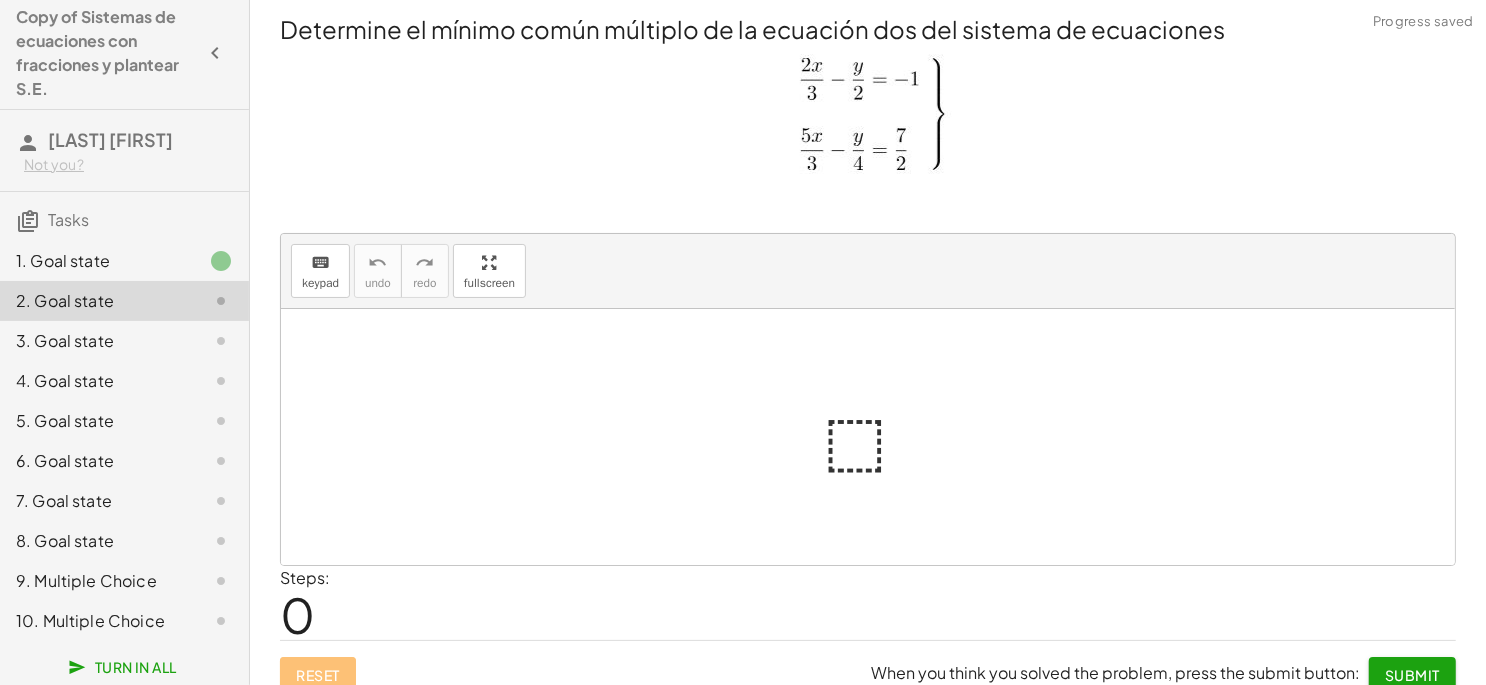 click on "1. Goal state" 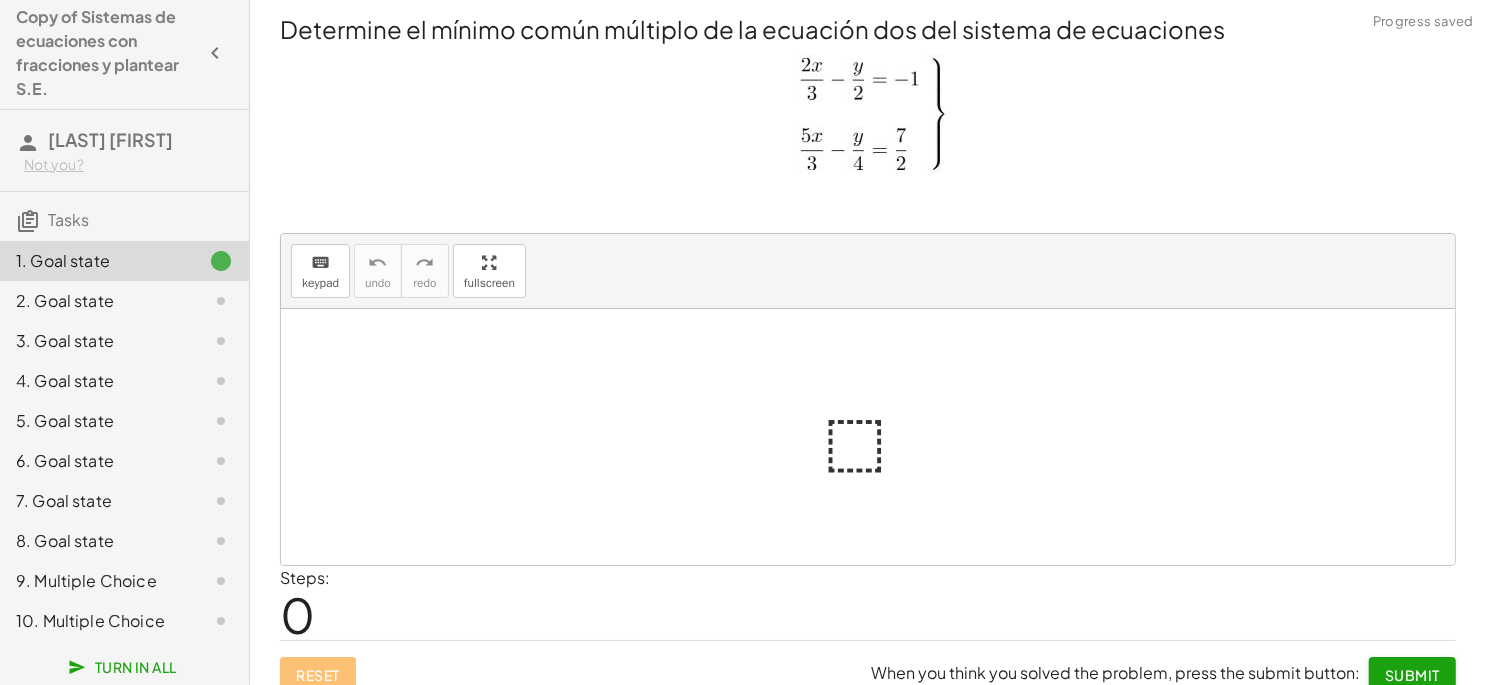 click on "1. Goal state" 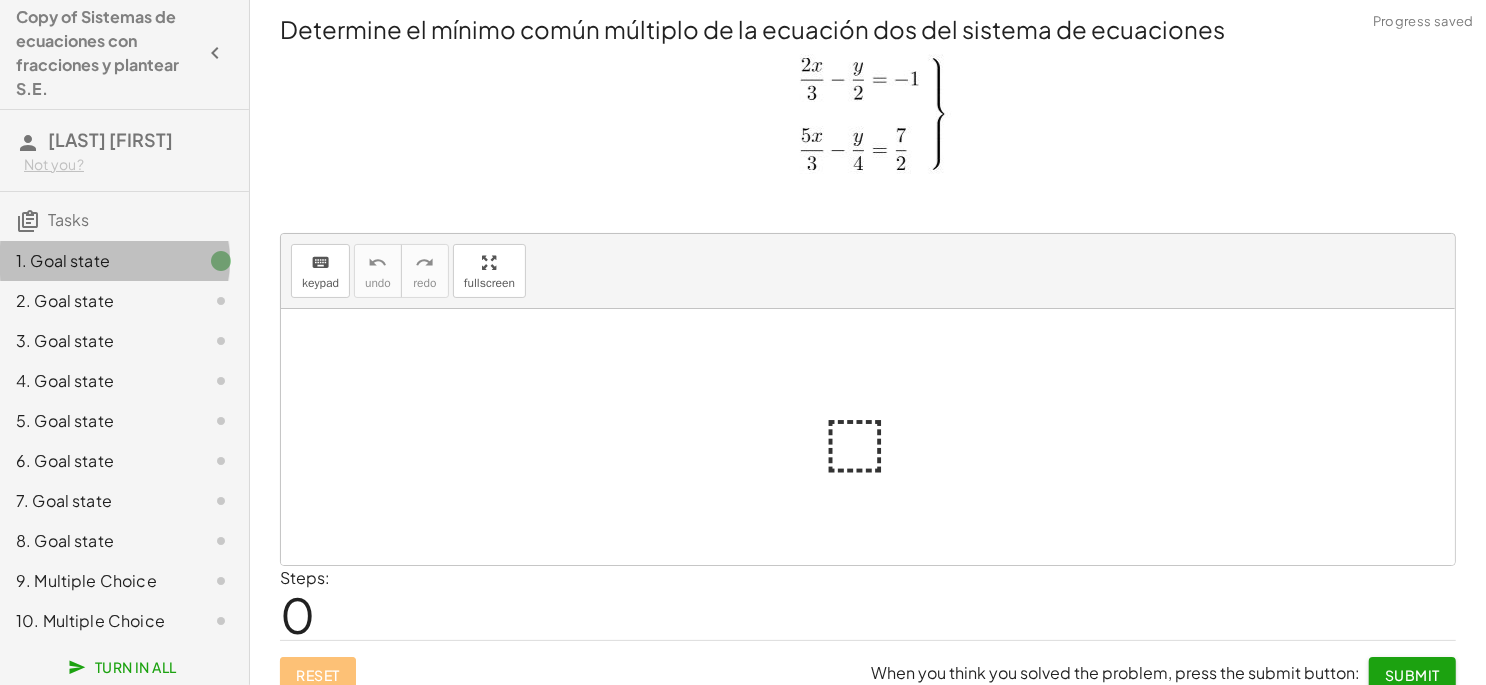 click on "1. Goal state" 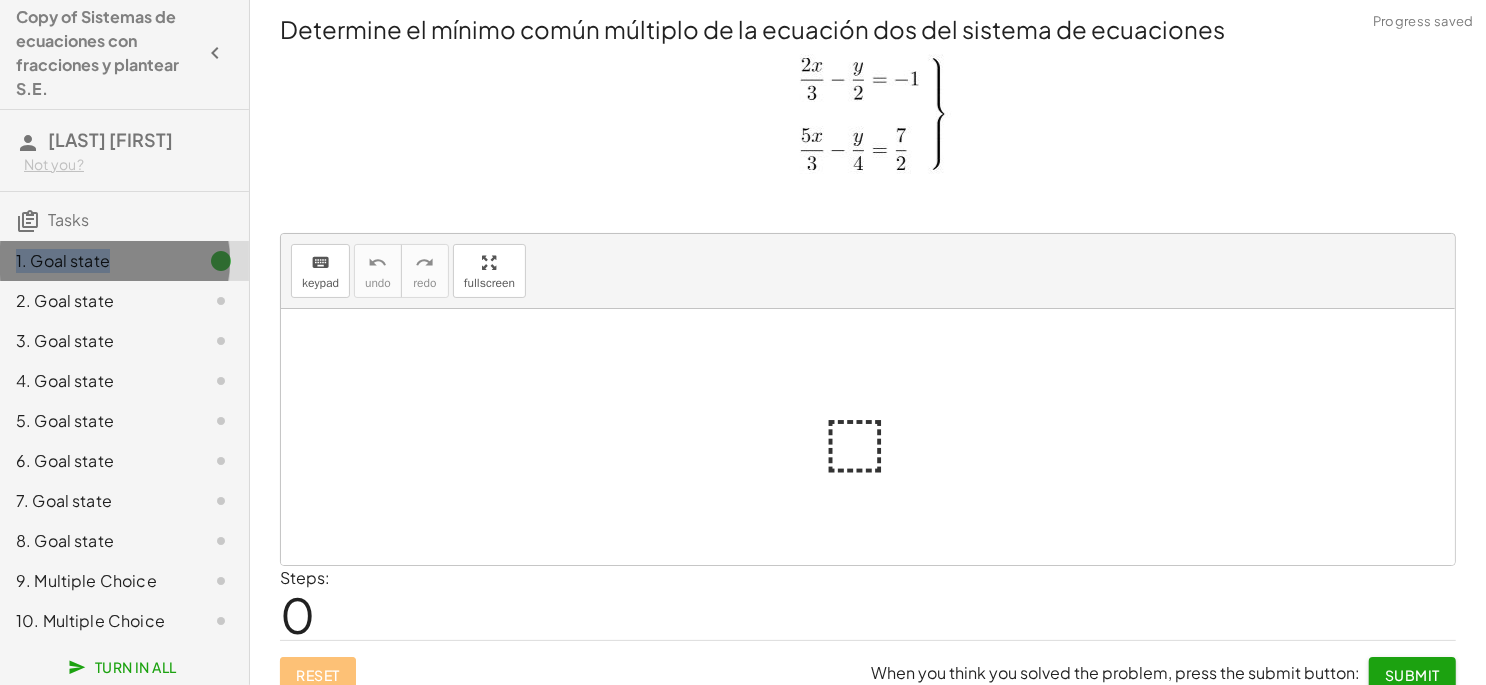click on "1. Goal state" 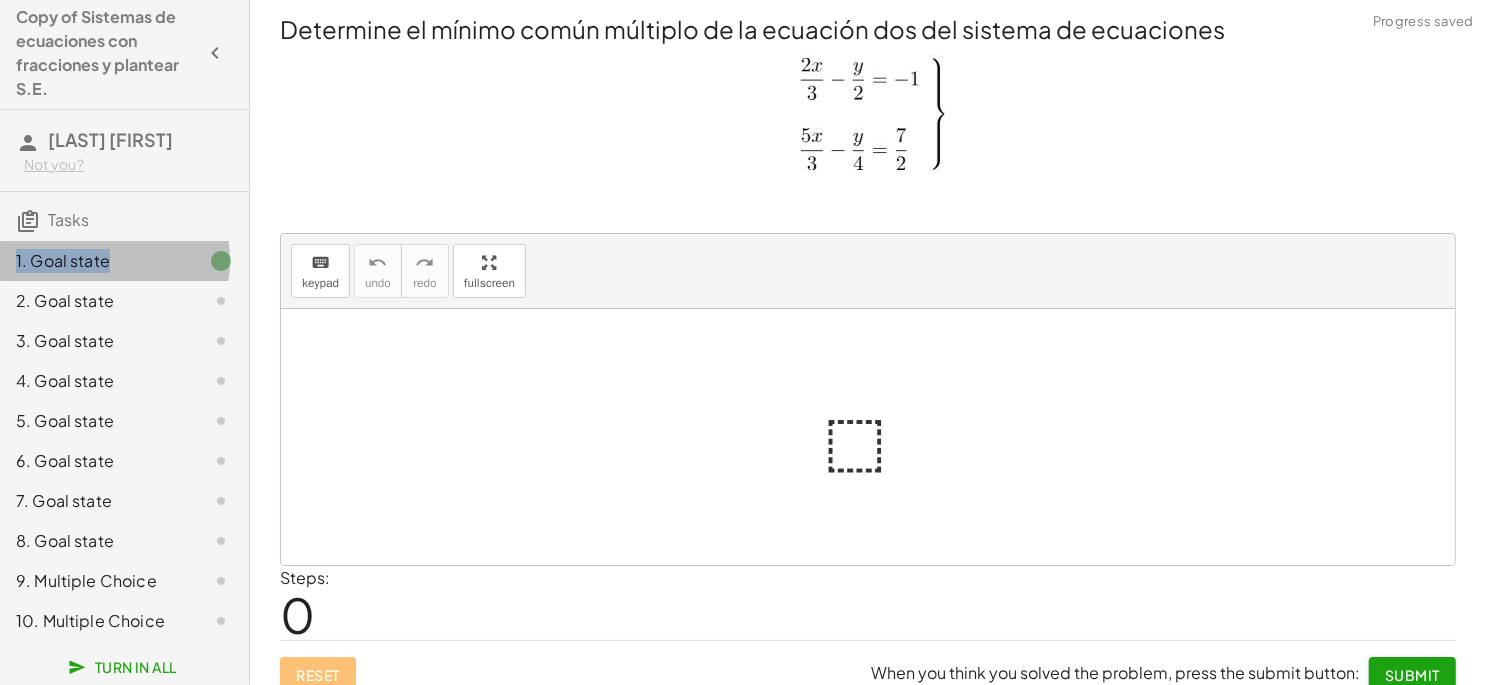 click on "1. Goal state" 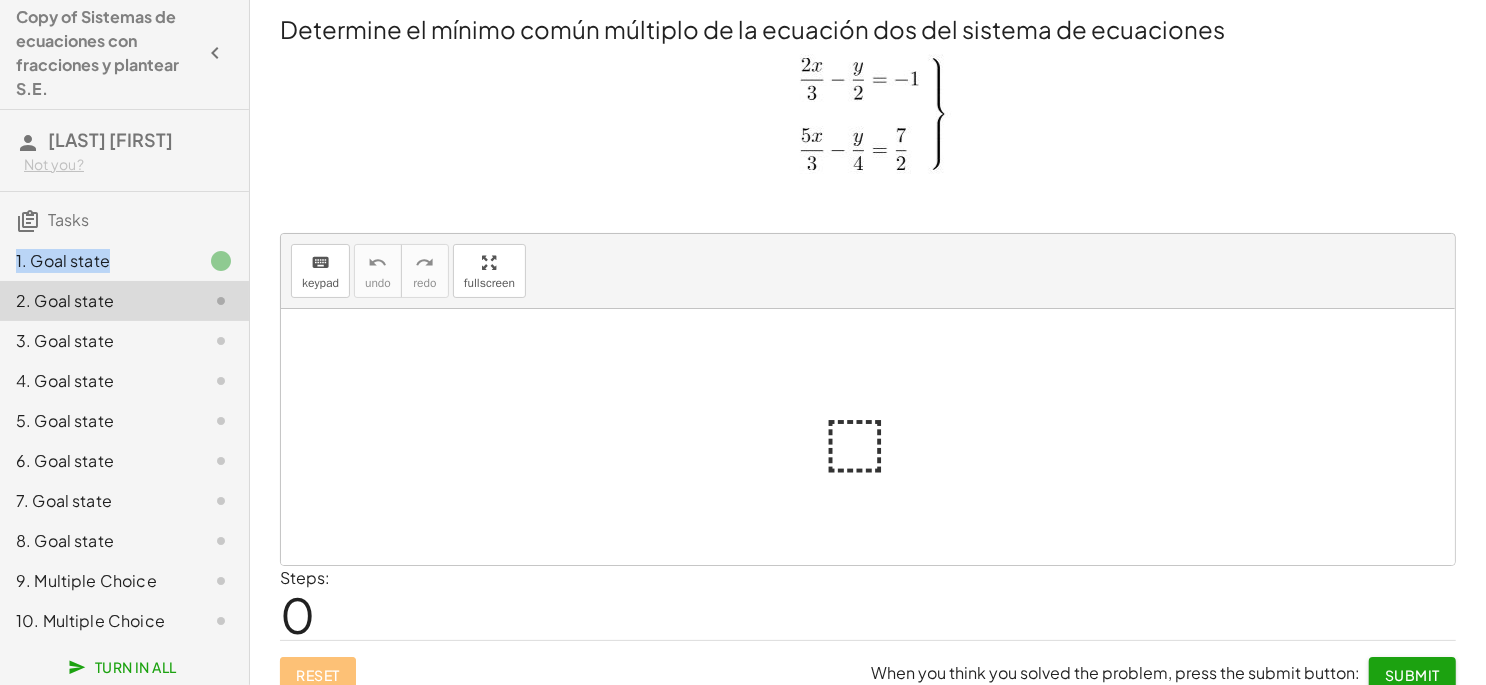 click 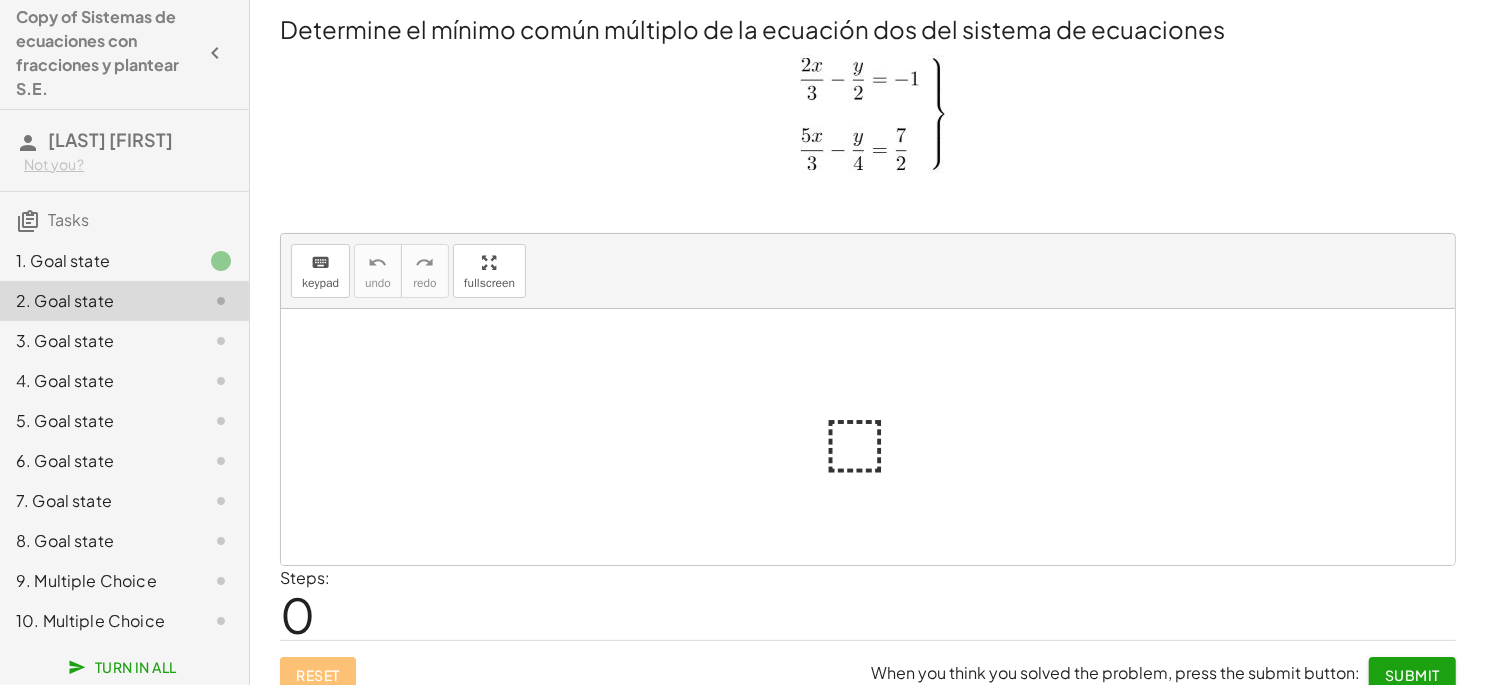 click on "Reset  When you think you solved the problem, press the submit button: Submit" at bounding box center (868, 666) 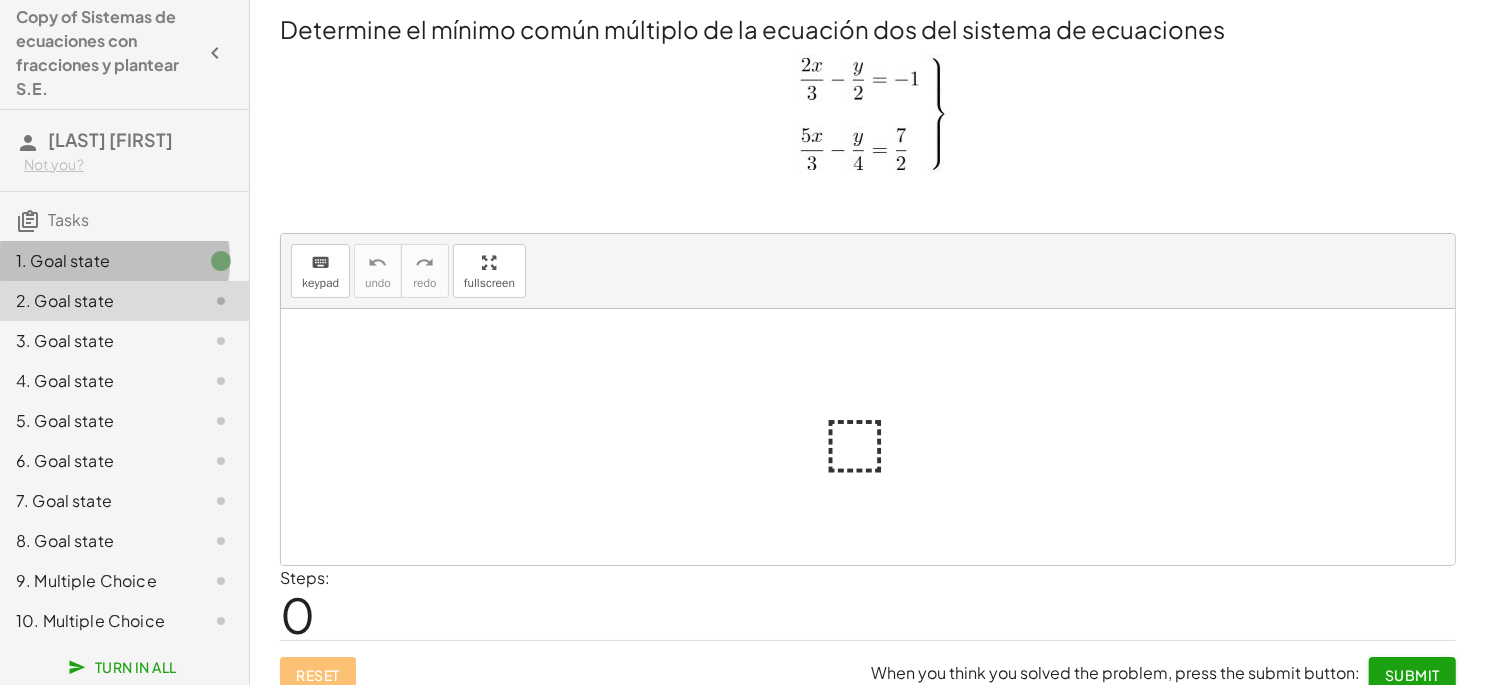click on "1. Goal state" 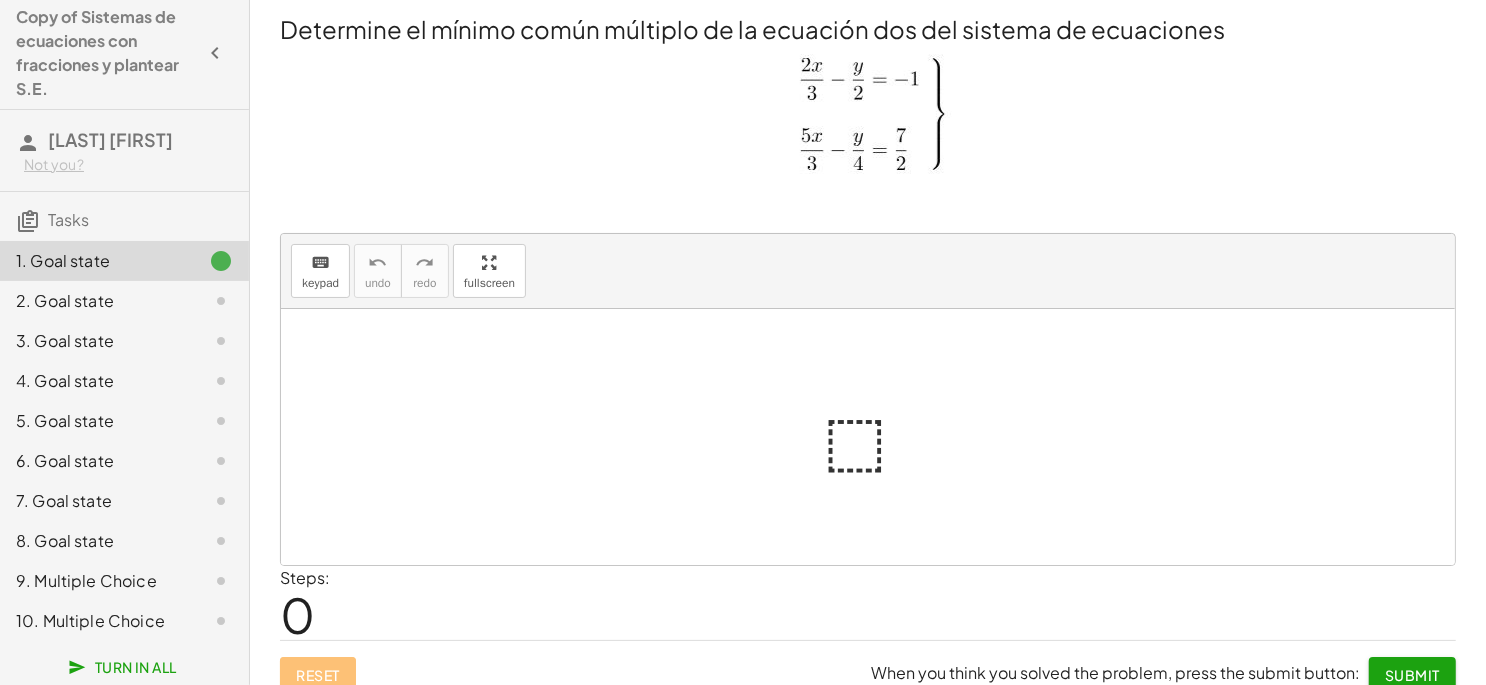 click on "1. Goal state" 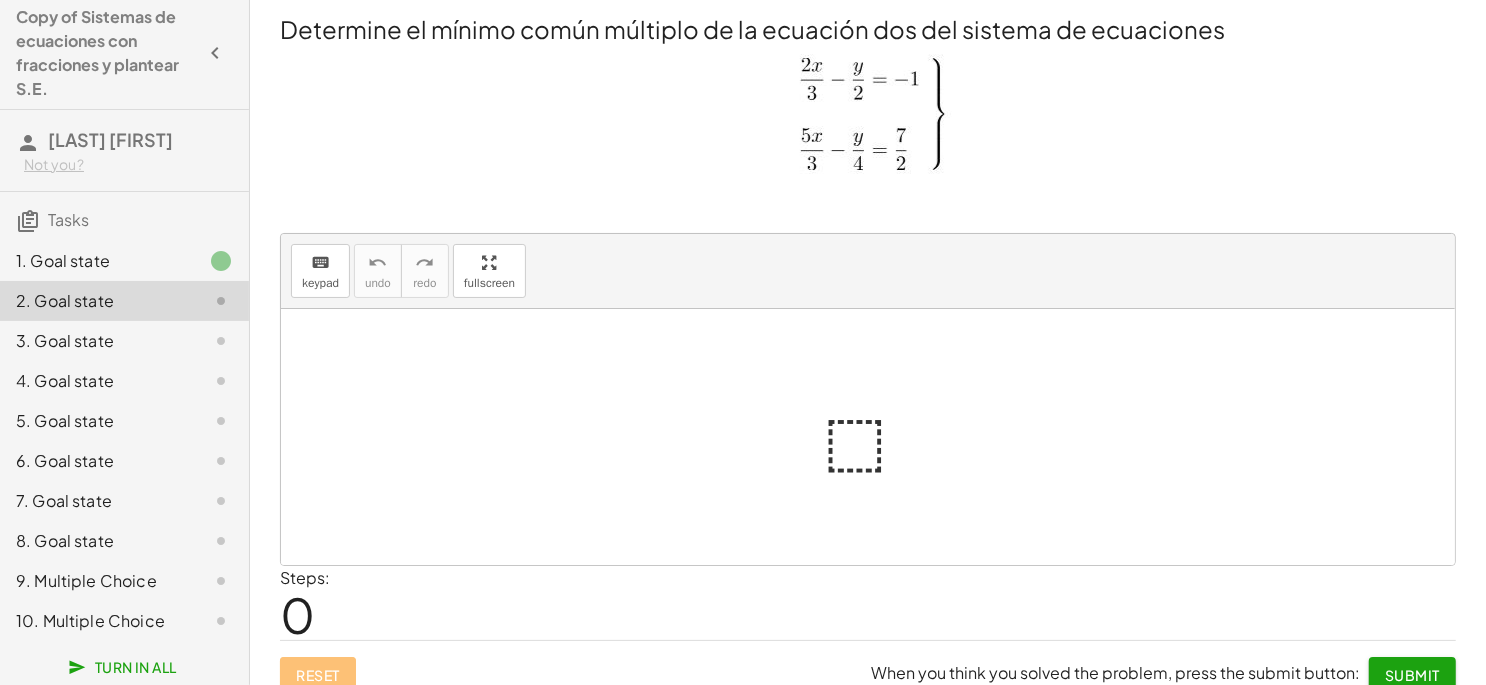 click at bounding box center [868, 120] 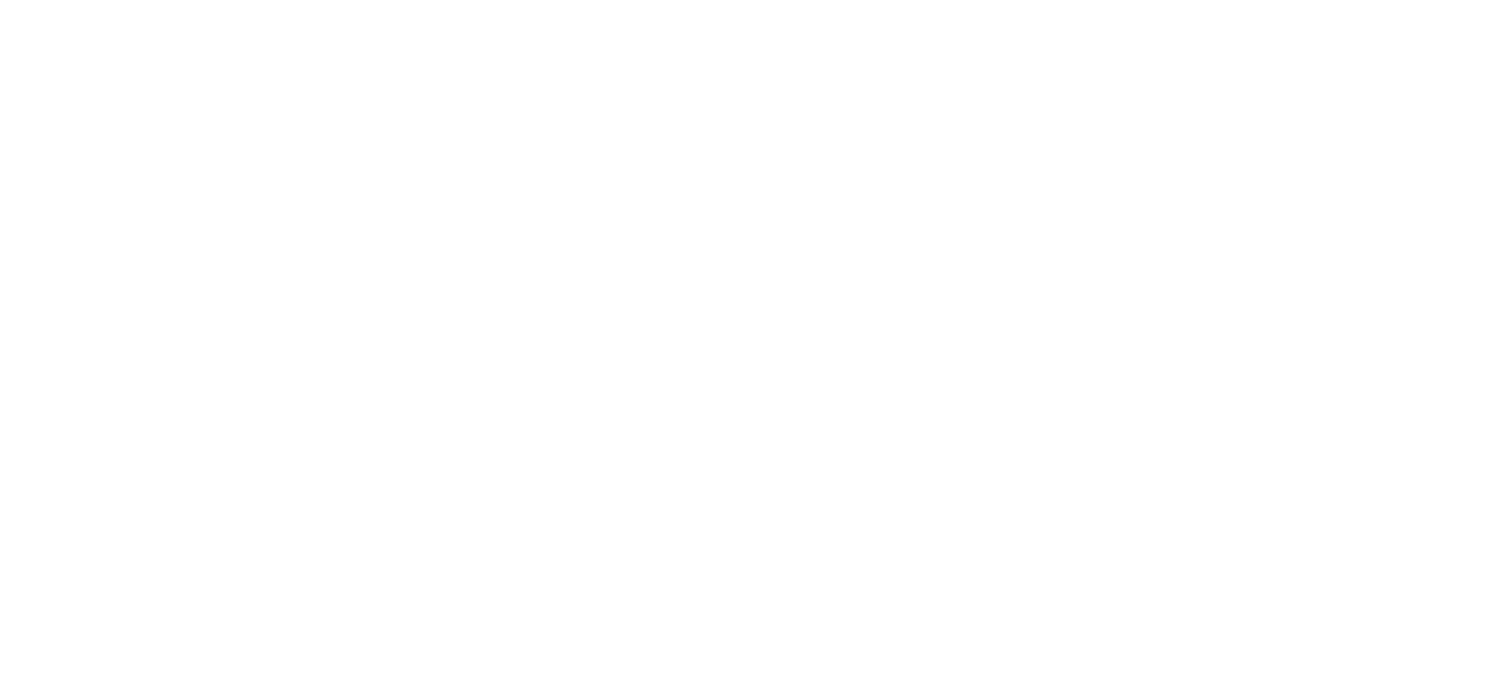 scroll, scrollTop: 0, scrollLeft: 0, axis: both 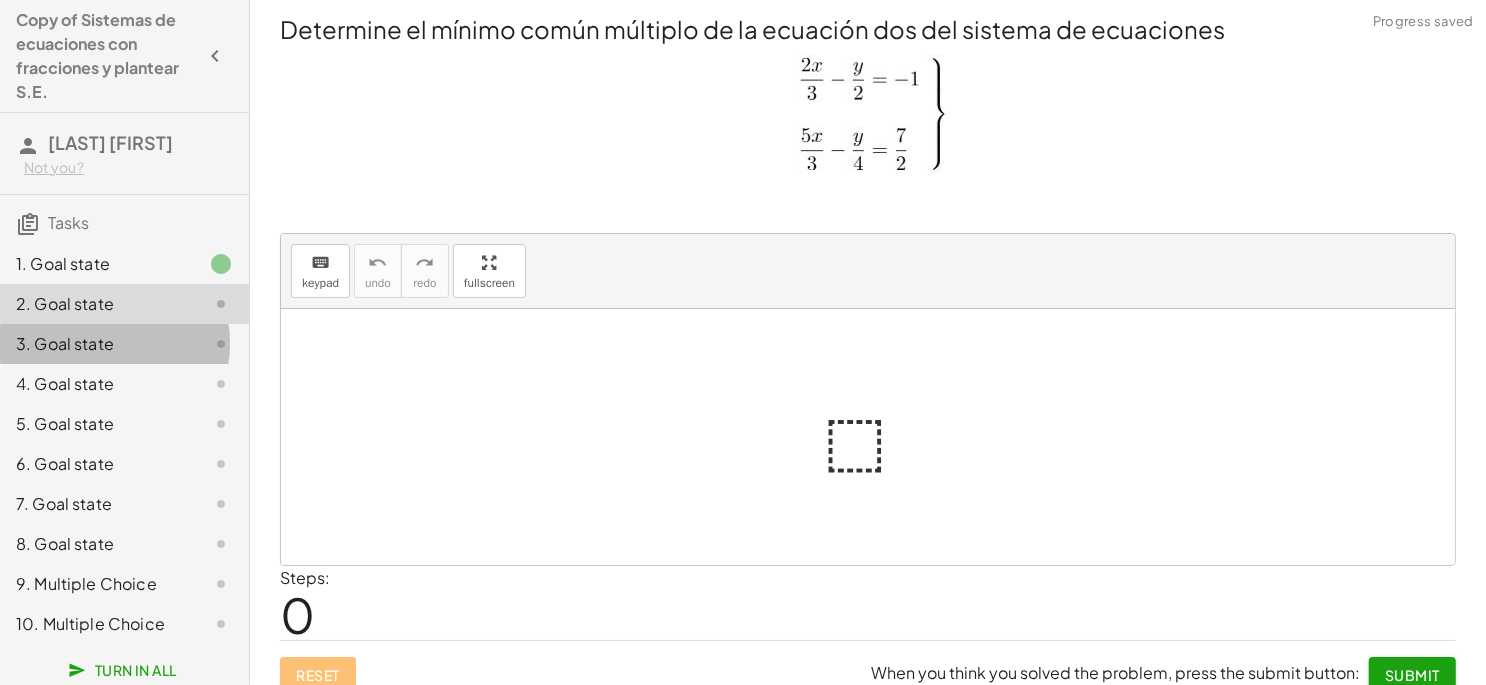 click on "3. Goal state" 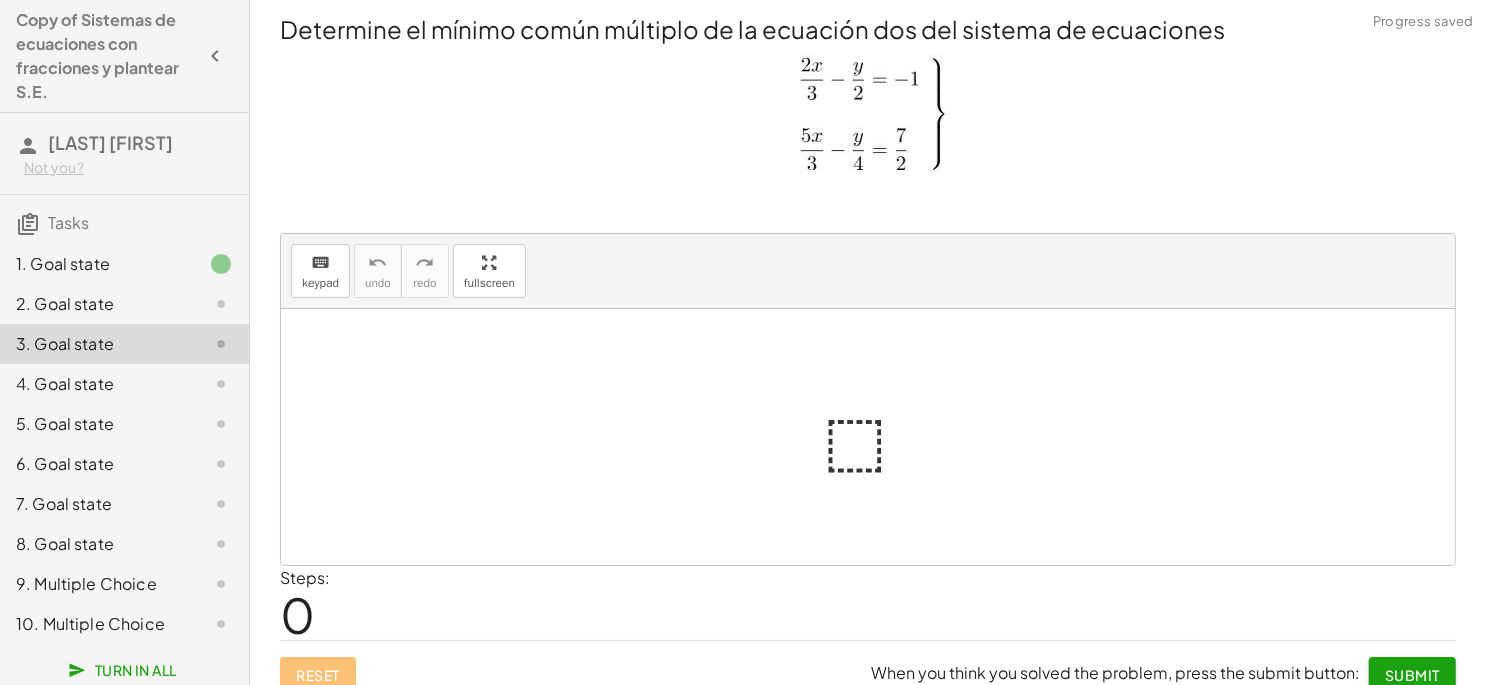 click on "3. Goal state" 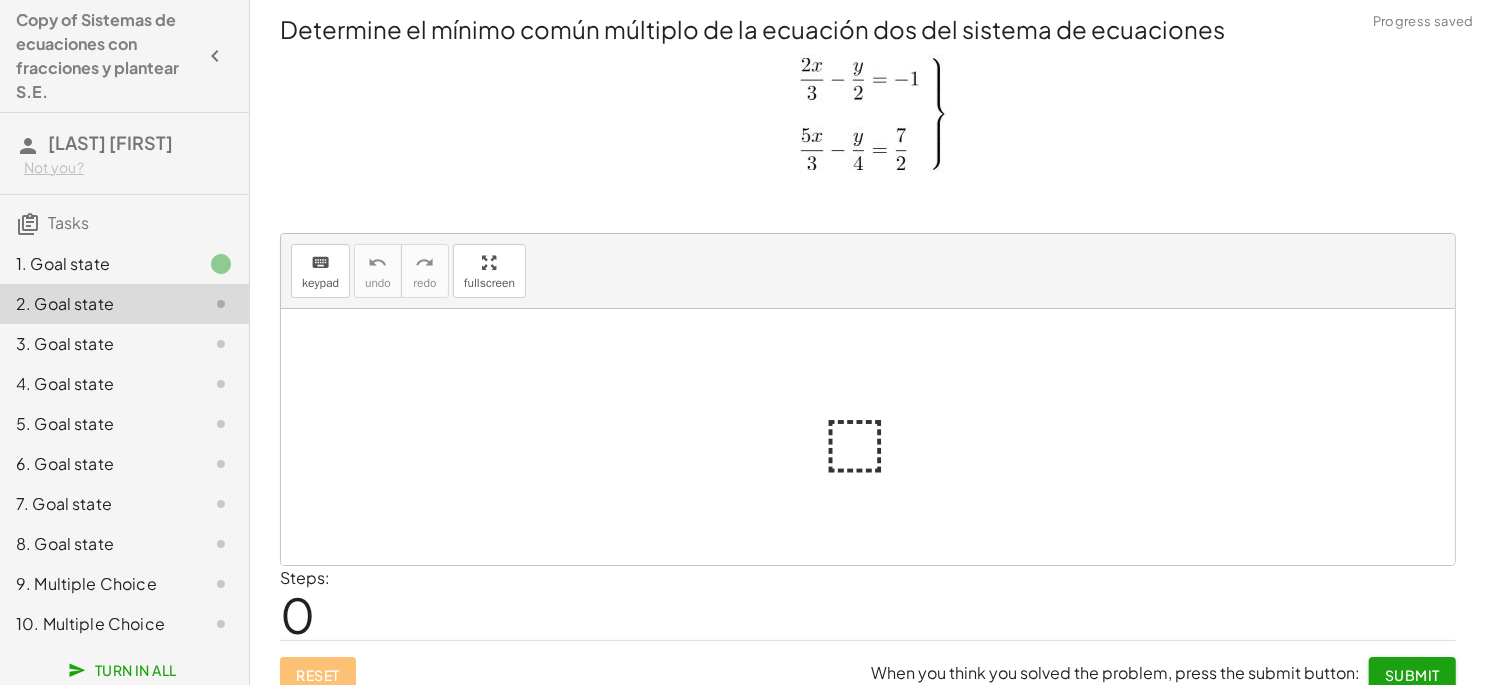 scroll, scrollTop: 18, scrollLeft: 0, axis: vertical 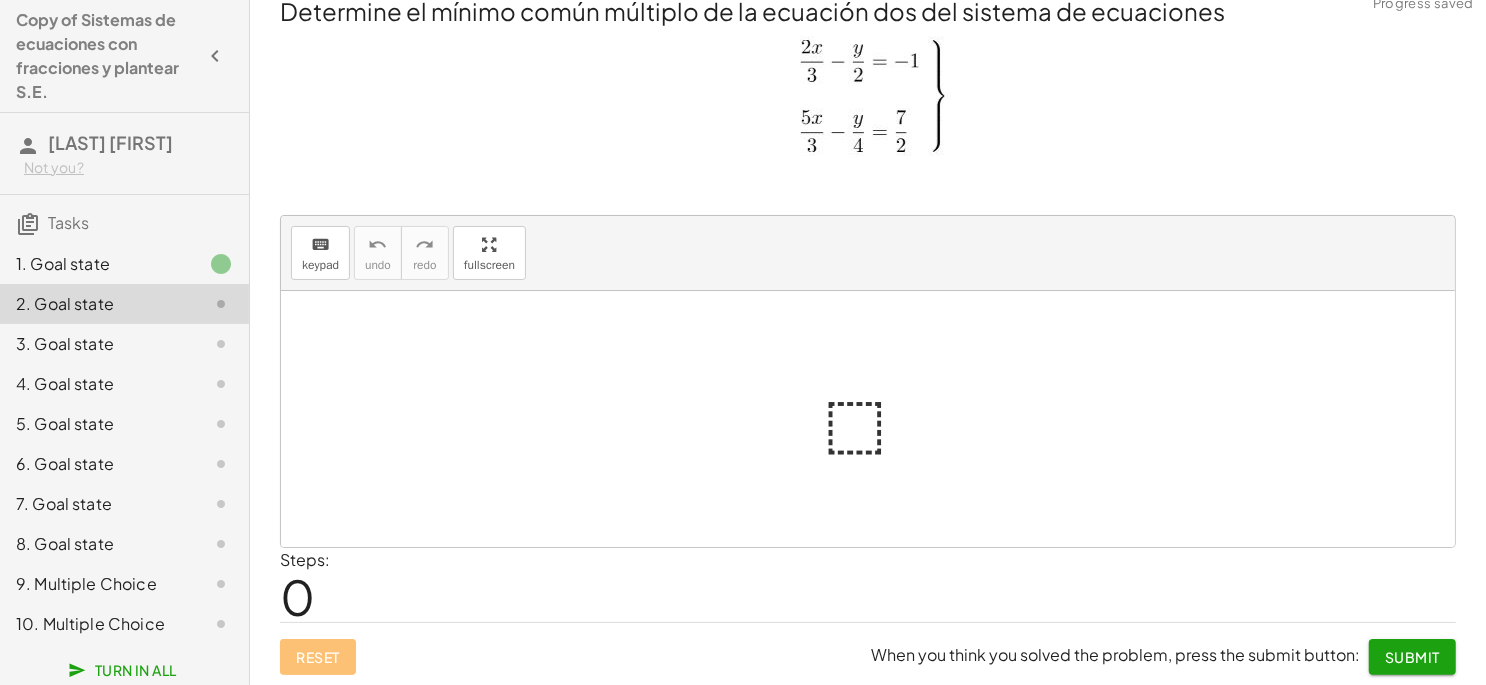 click at bounding box center (868, 187) 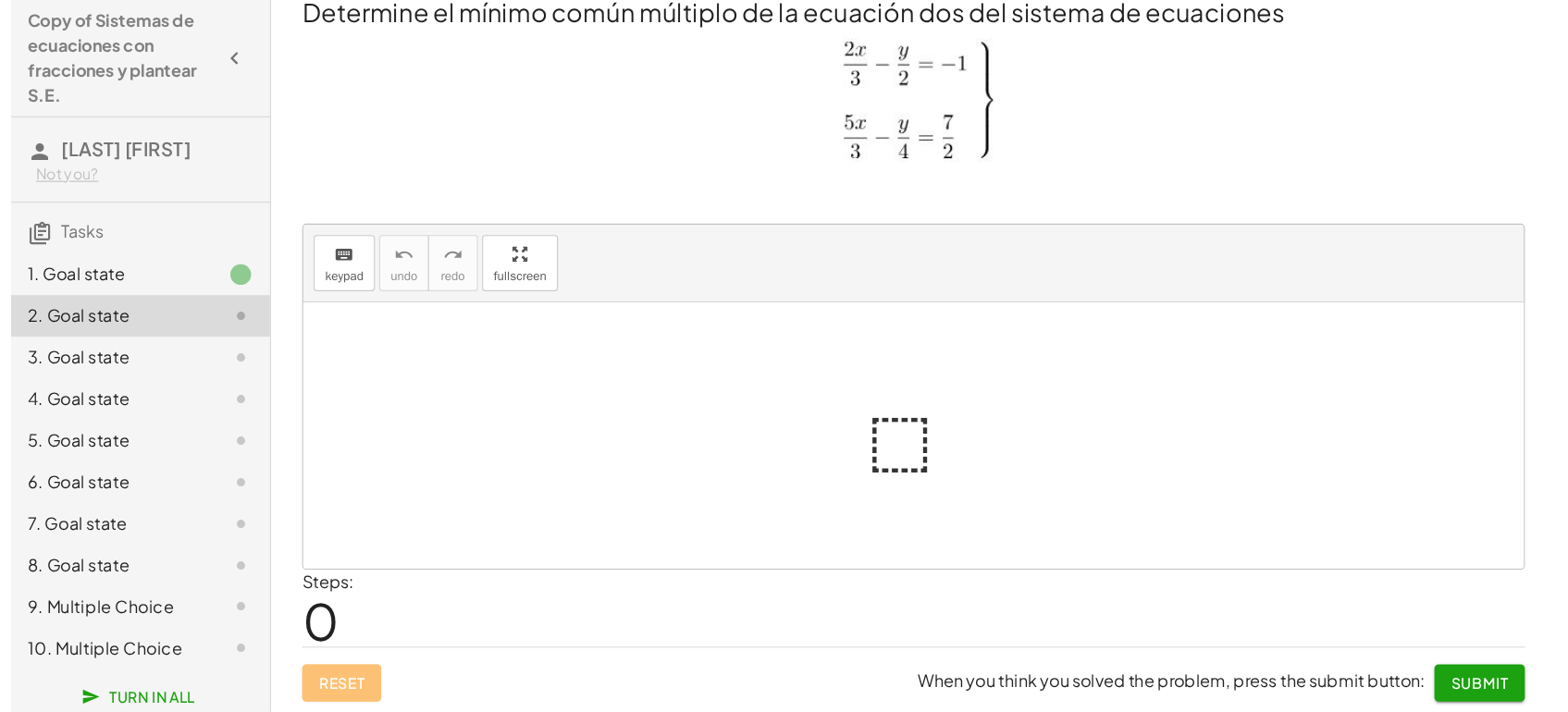 scroll, scrollTop: 0, scrollLeft: 0, axis: both 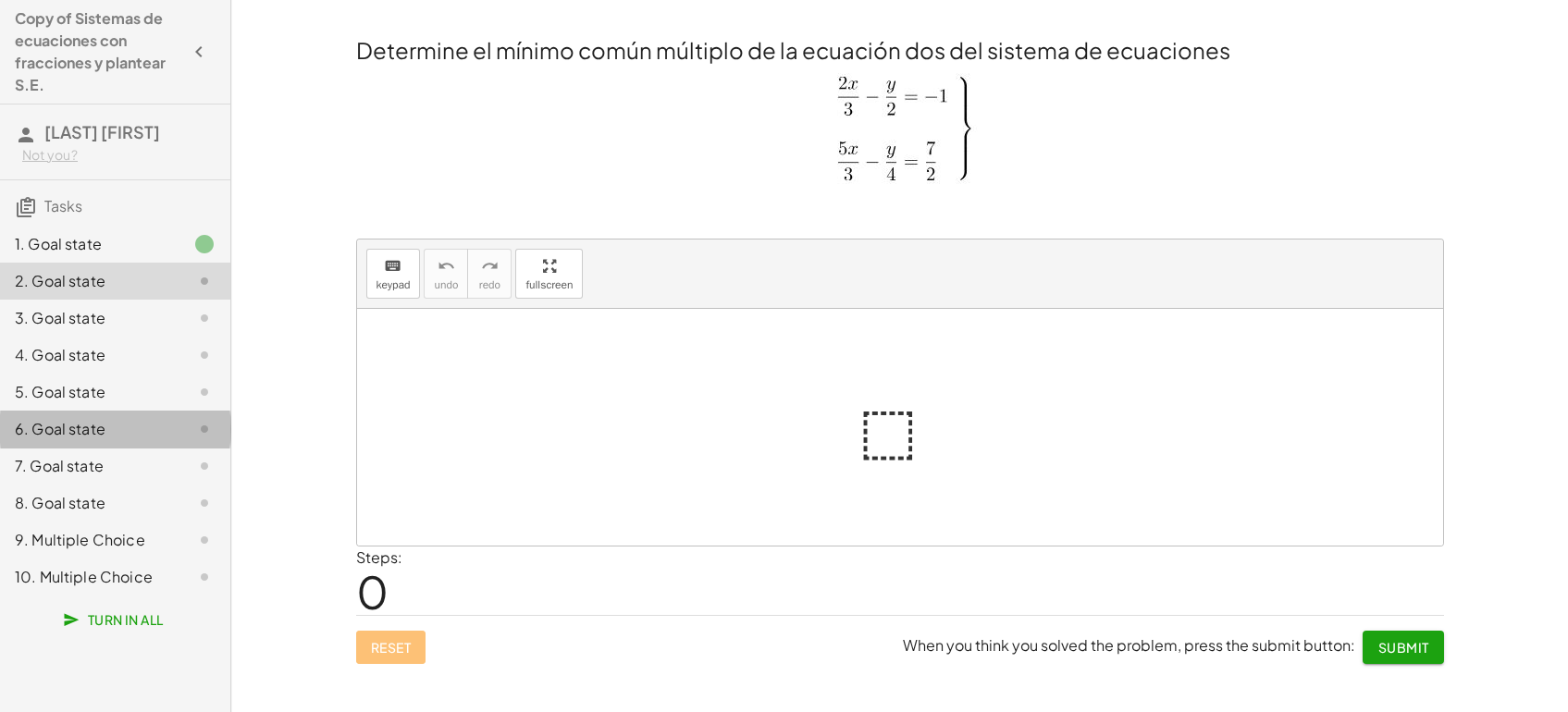 click on "6. Goal state" 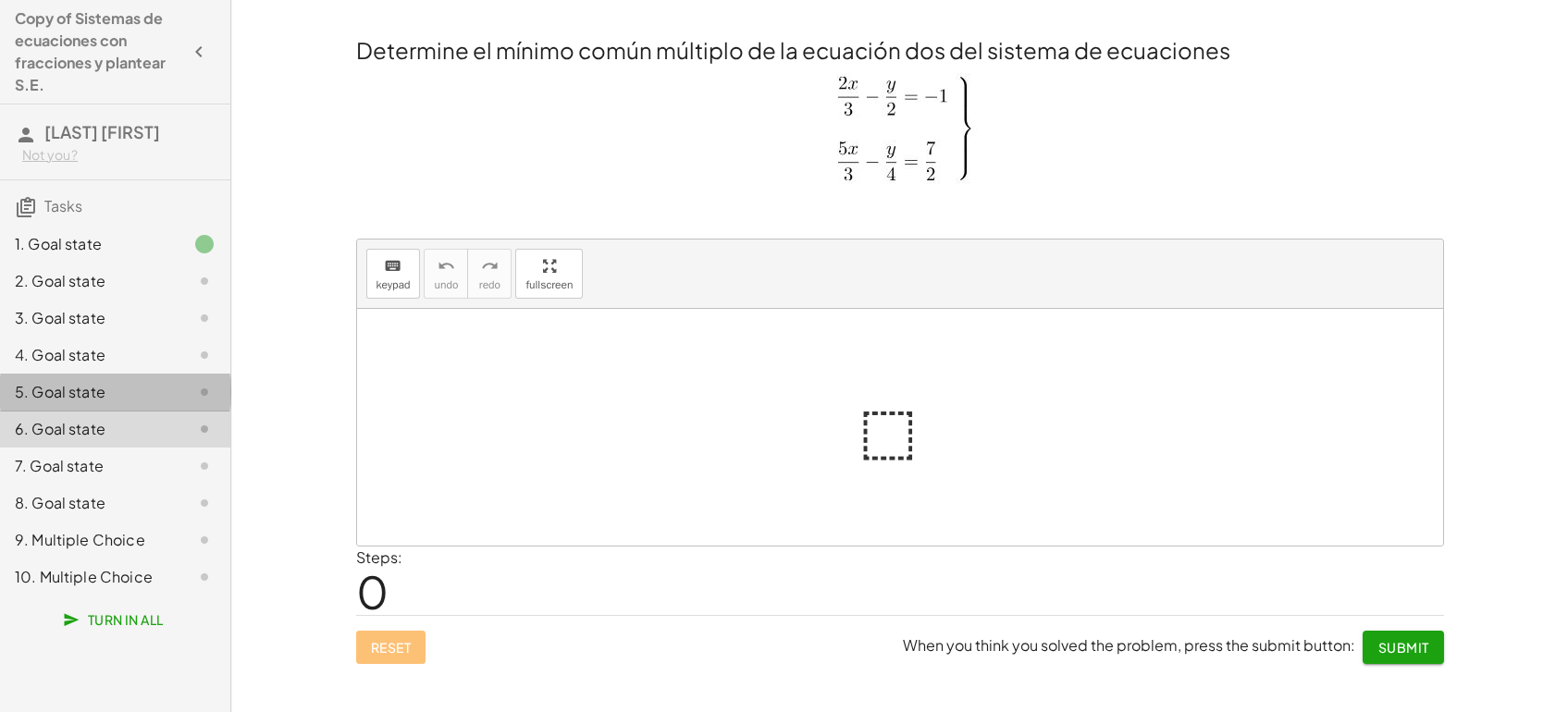 click on "5. Goal state" 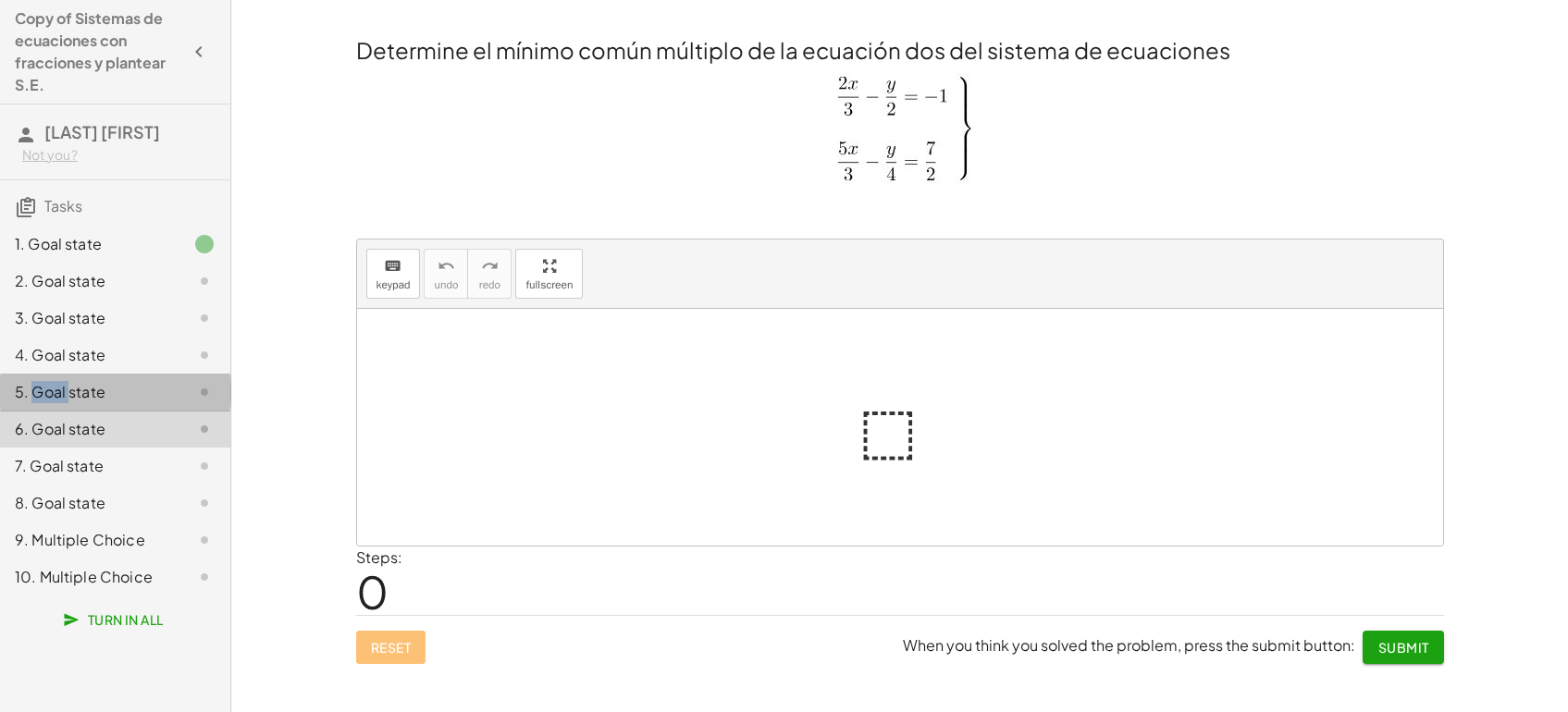 click on "5. Goal state" 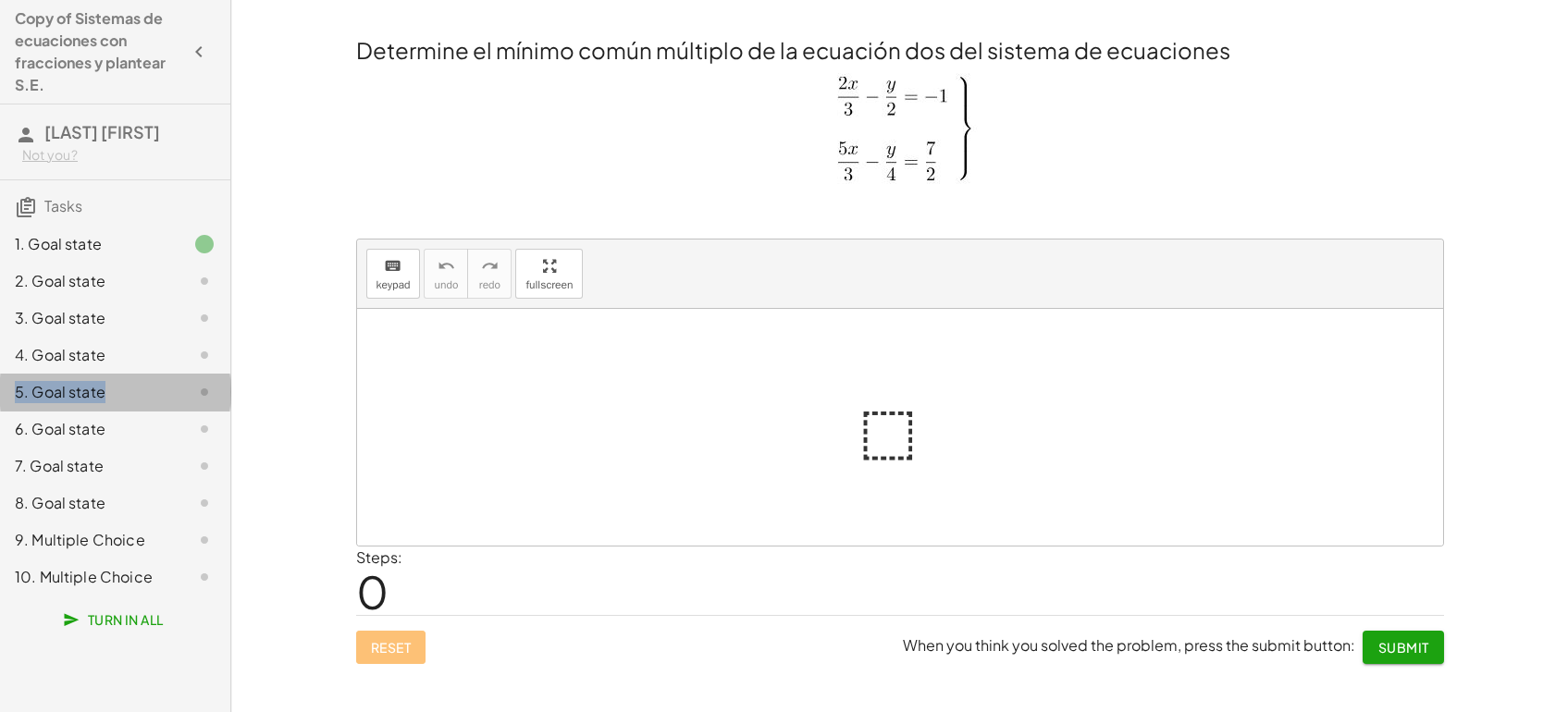 click on "5. Goal state" 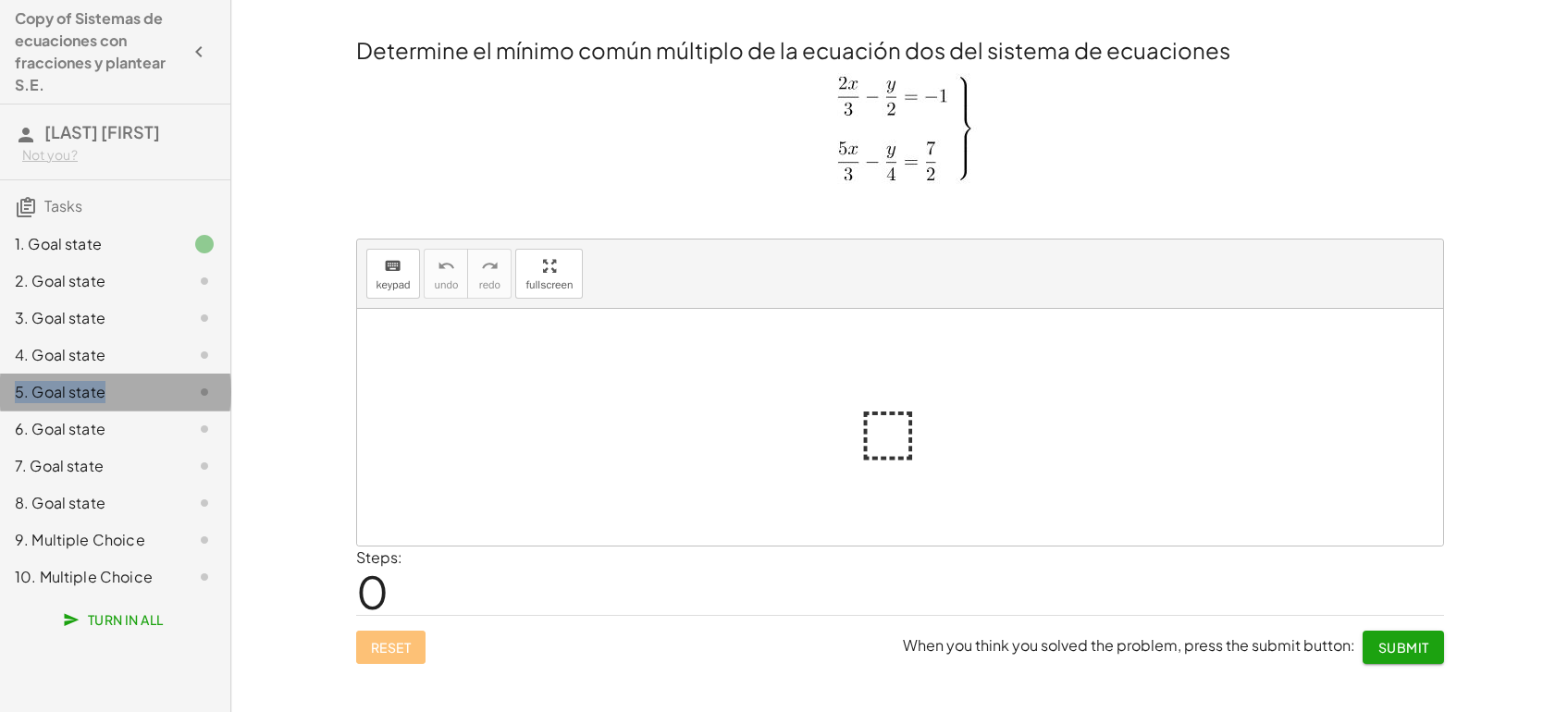 click on "5. Goal state" 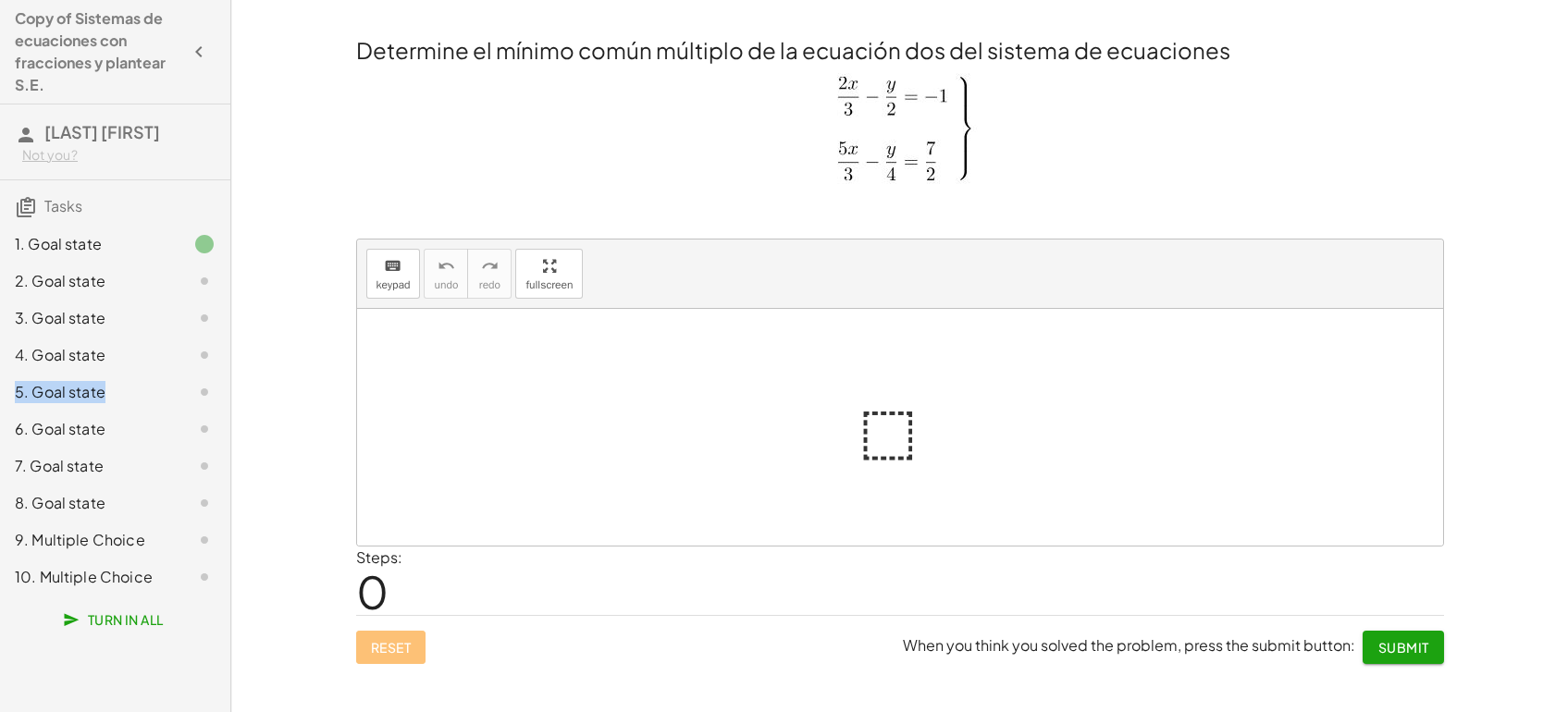 click on "5. Goal state" 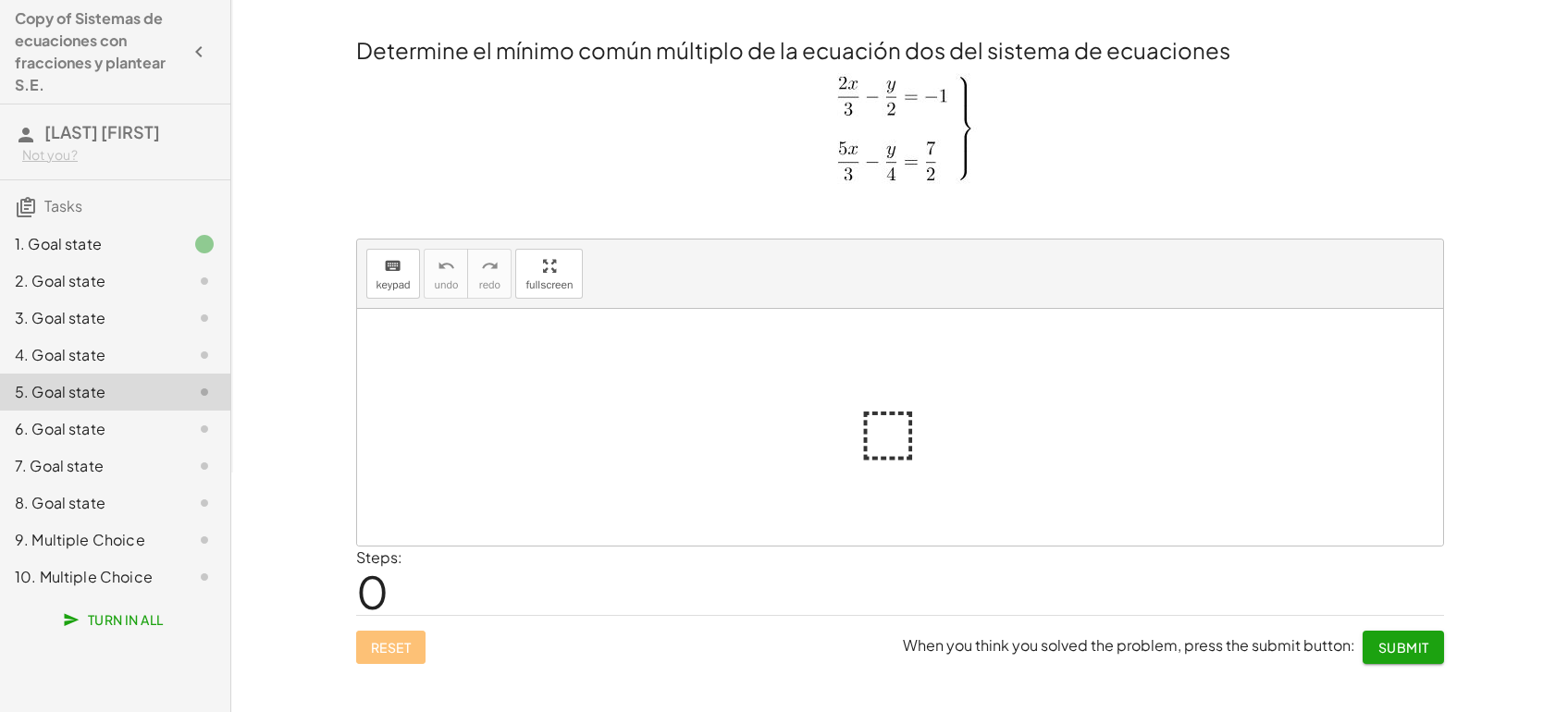 click on "7. Goal state" 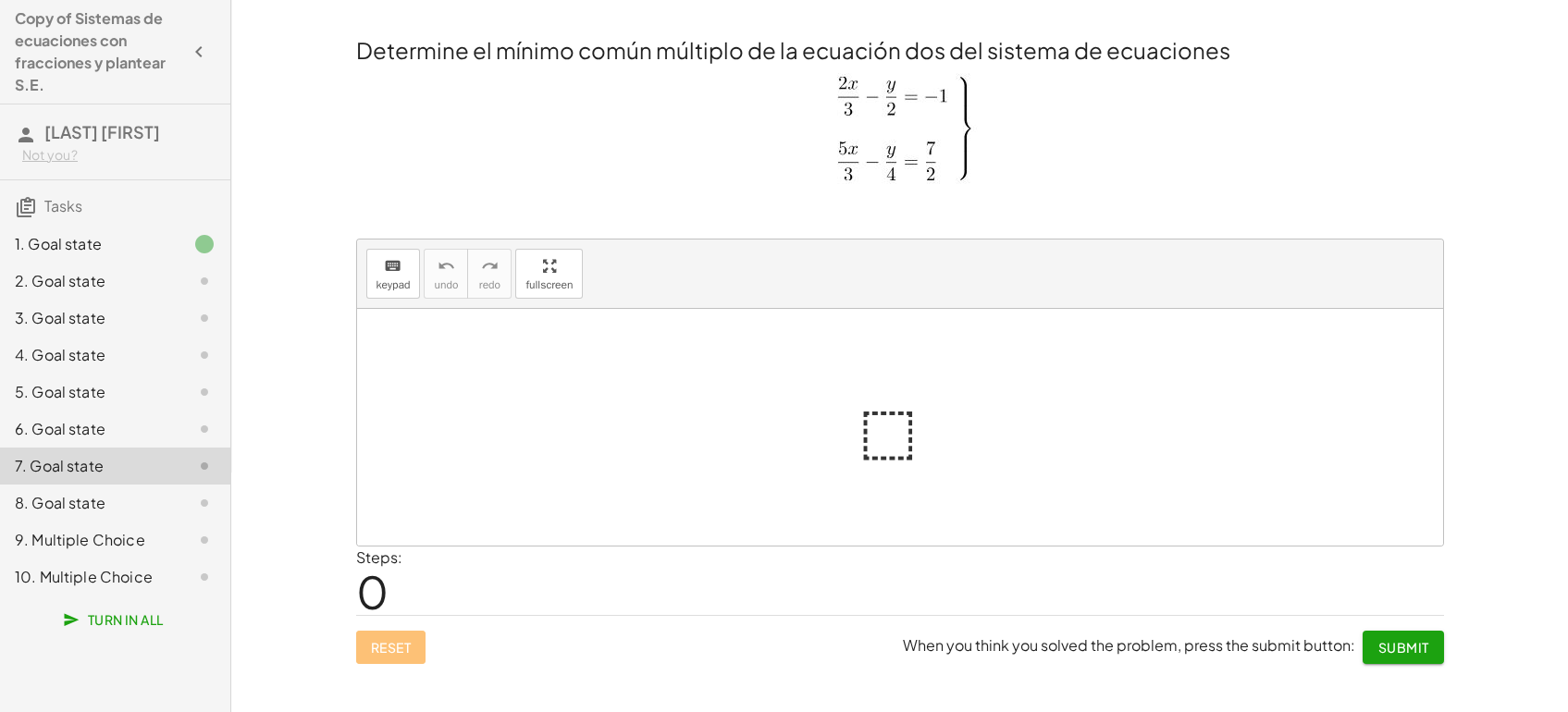 click on "4. Goal state" 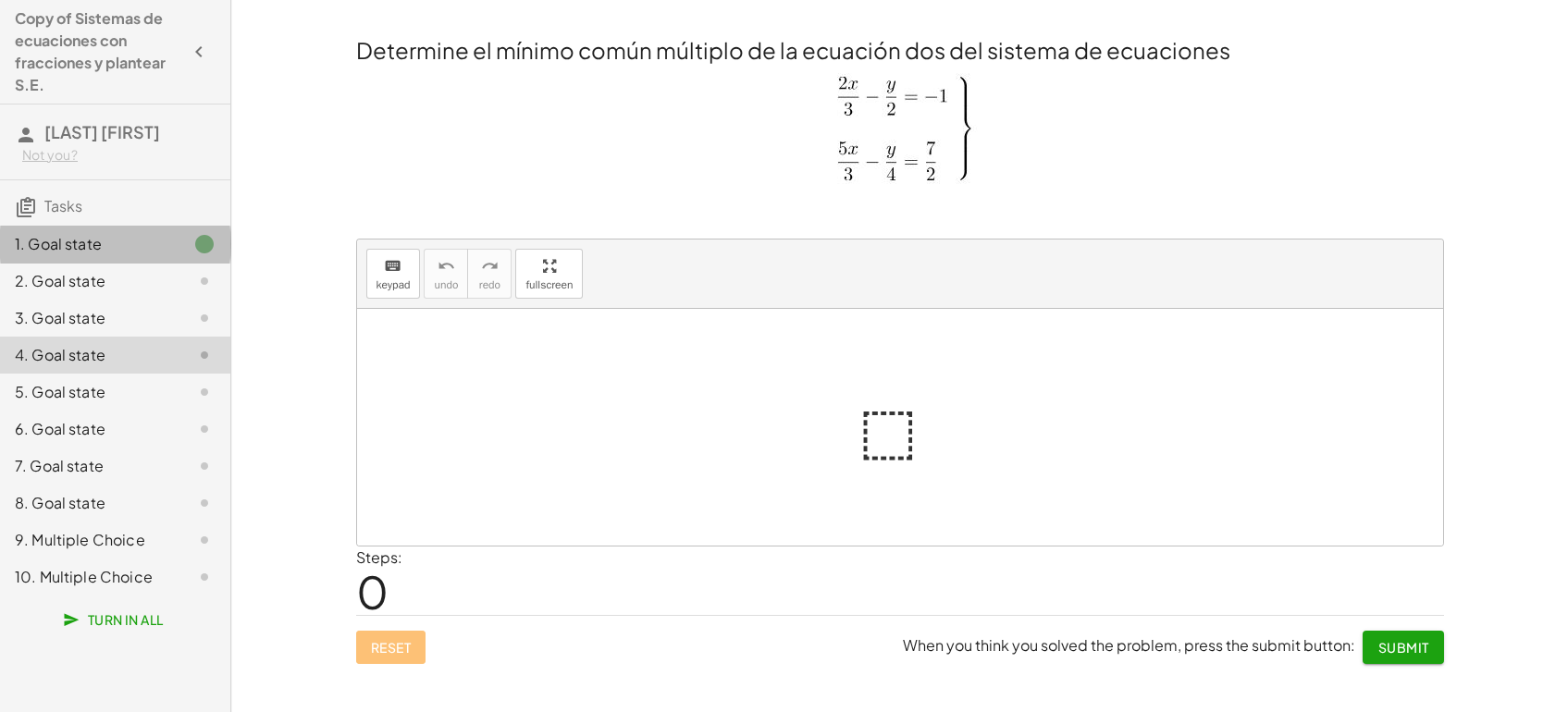 click 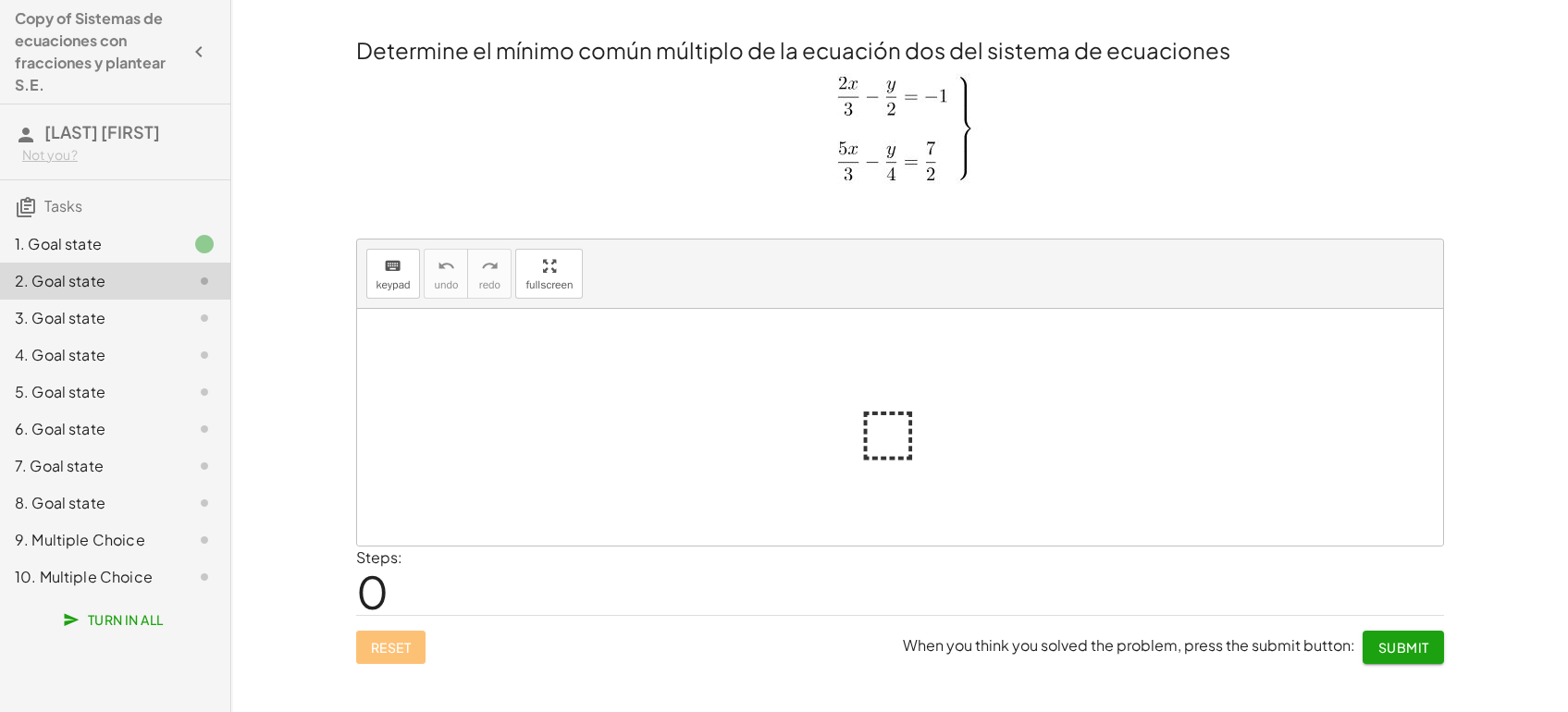 click at bounding box center [907, 427] 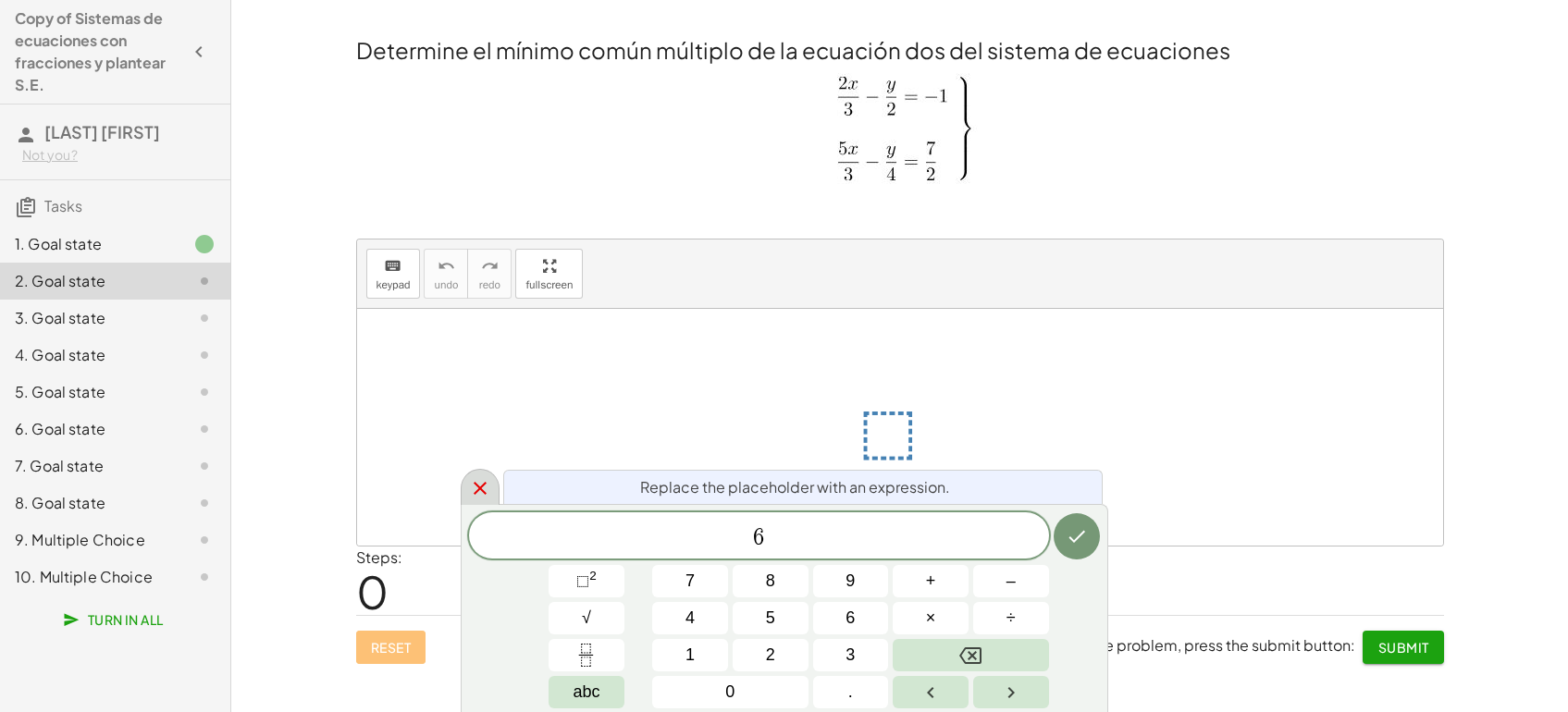 click at bounding box center (480, 486) 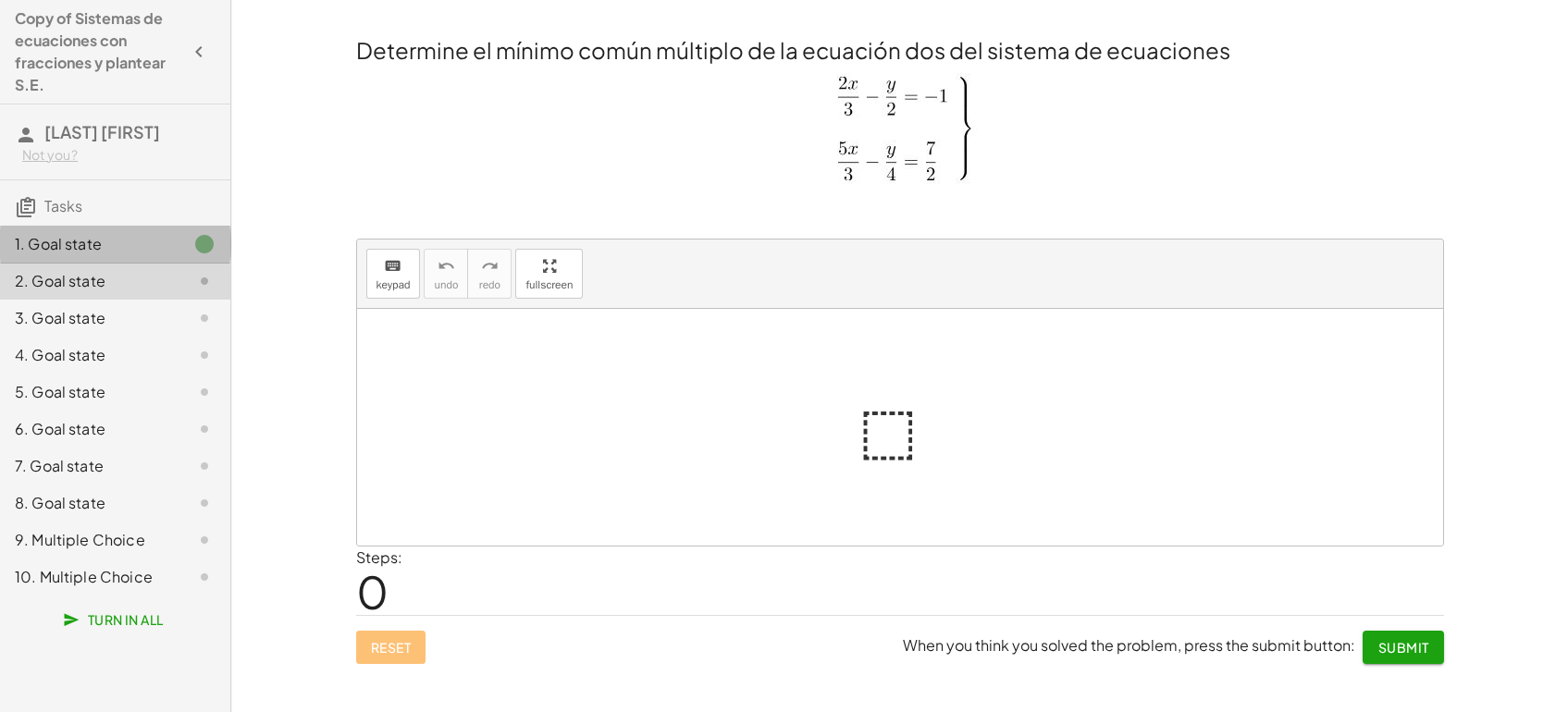 click on "1. Goal state" 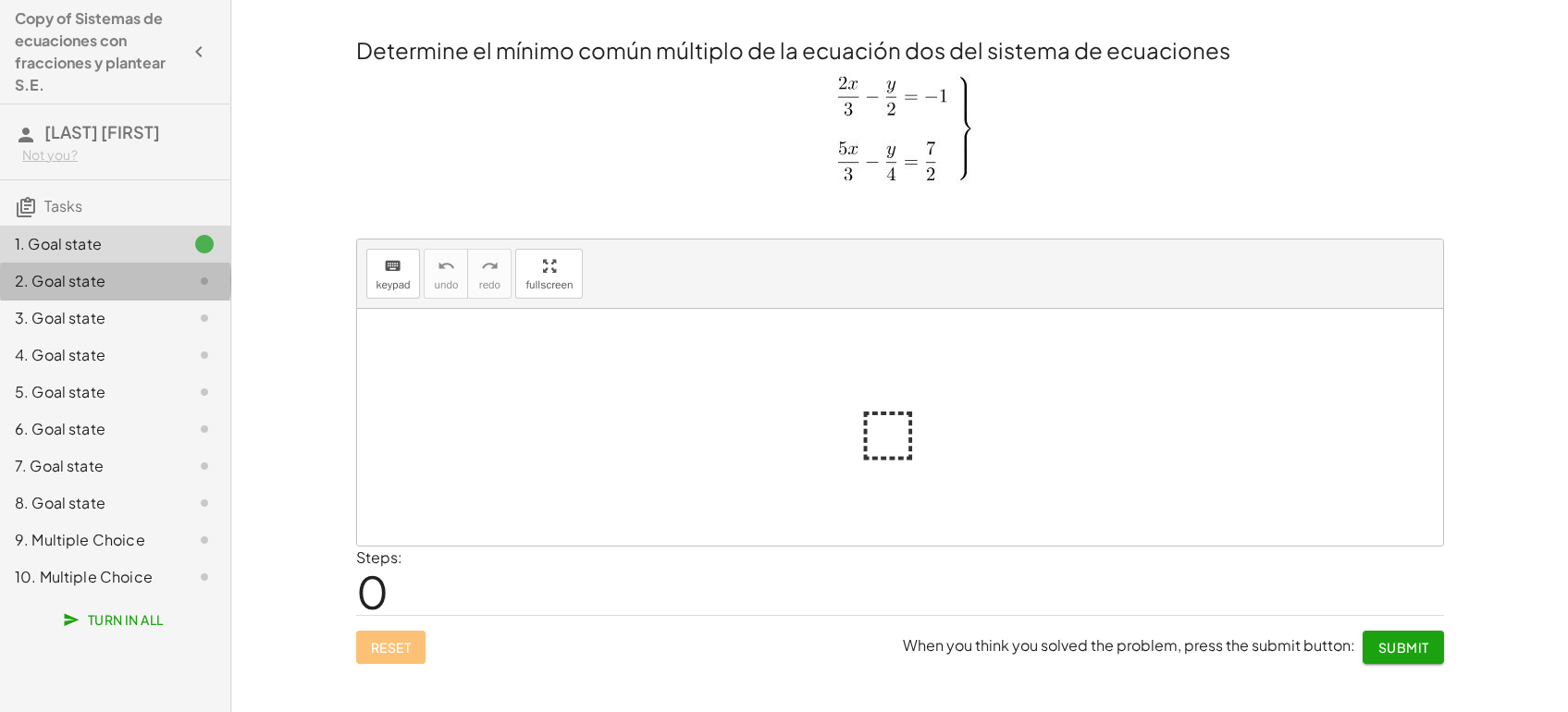 click on "2. Goal state" 